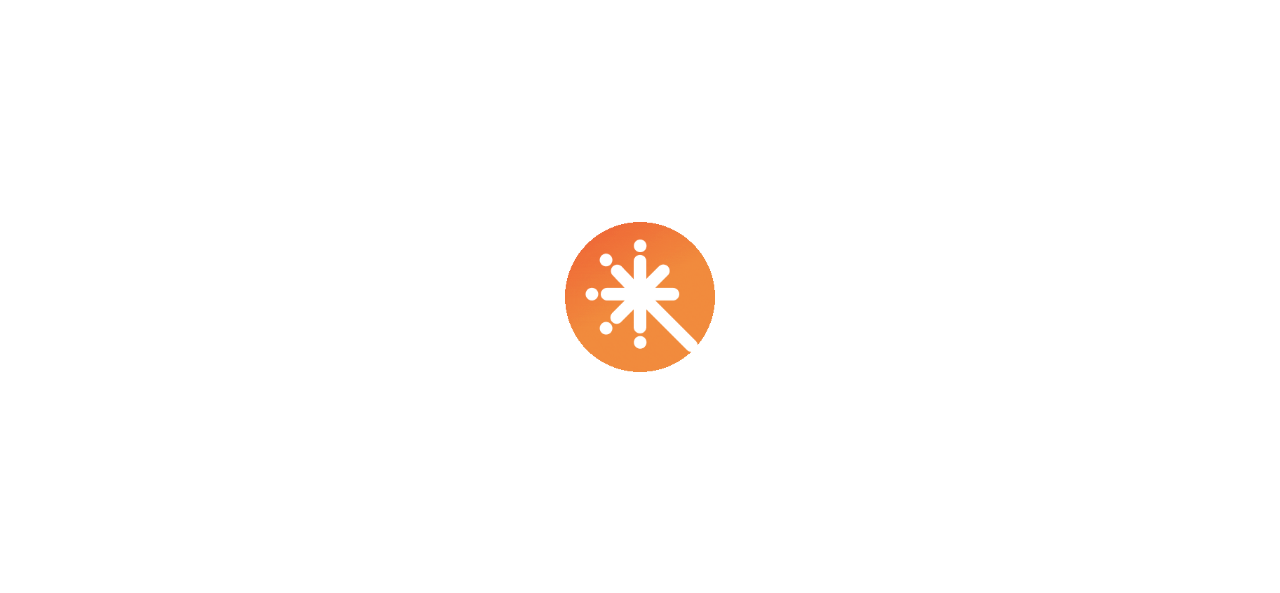 scroll, scrollTop: 0, scrollLeft: 0, axis: both 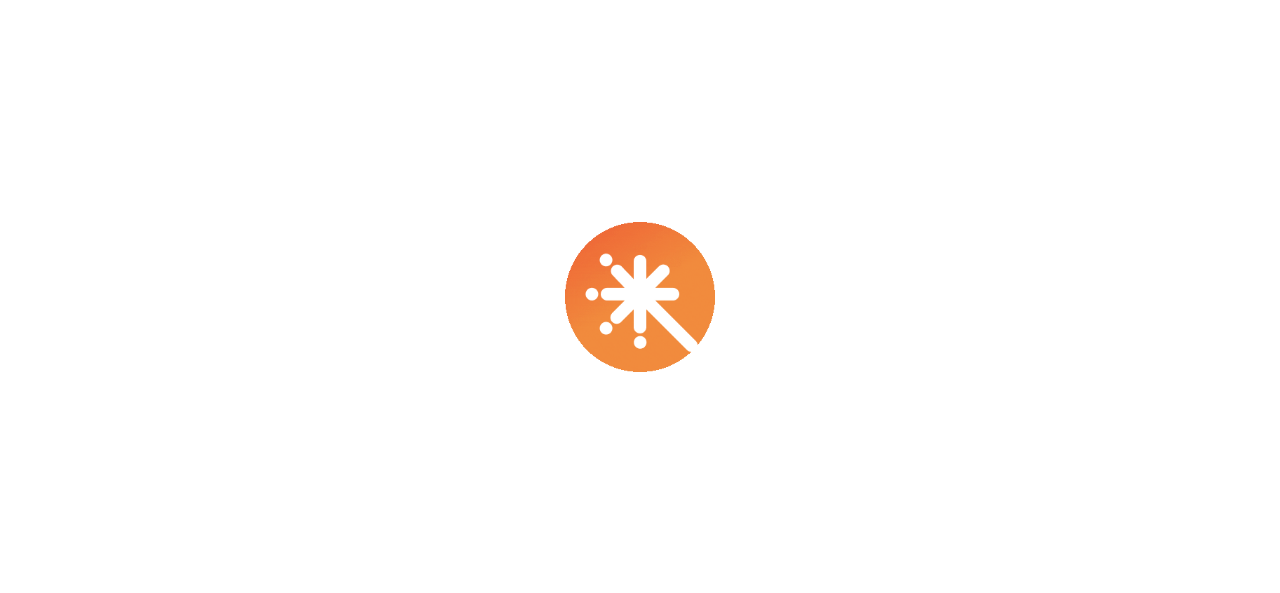 select on "****" 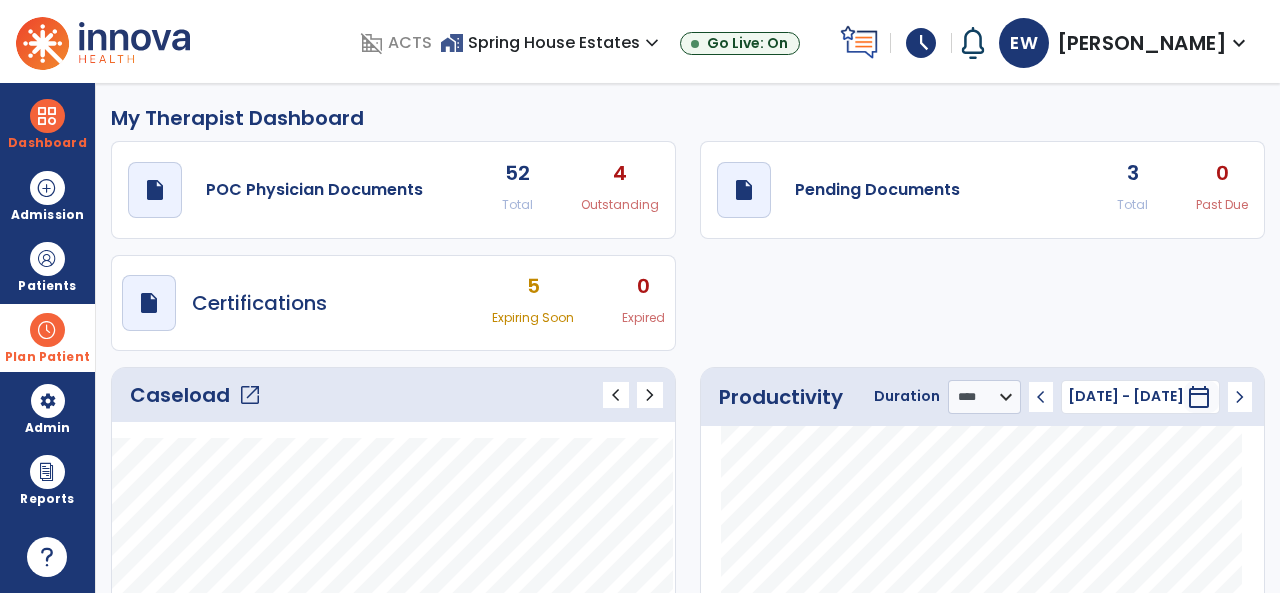 click at bounding box center (47, 330) 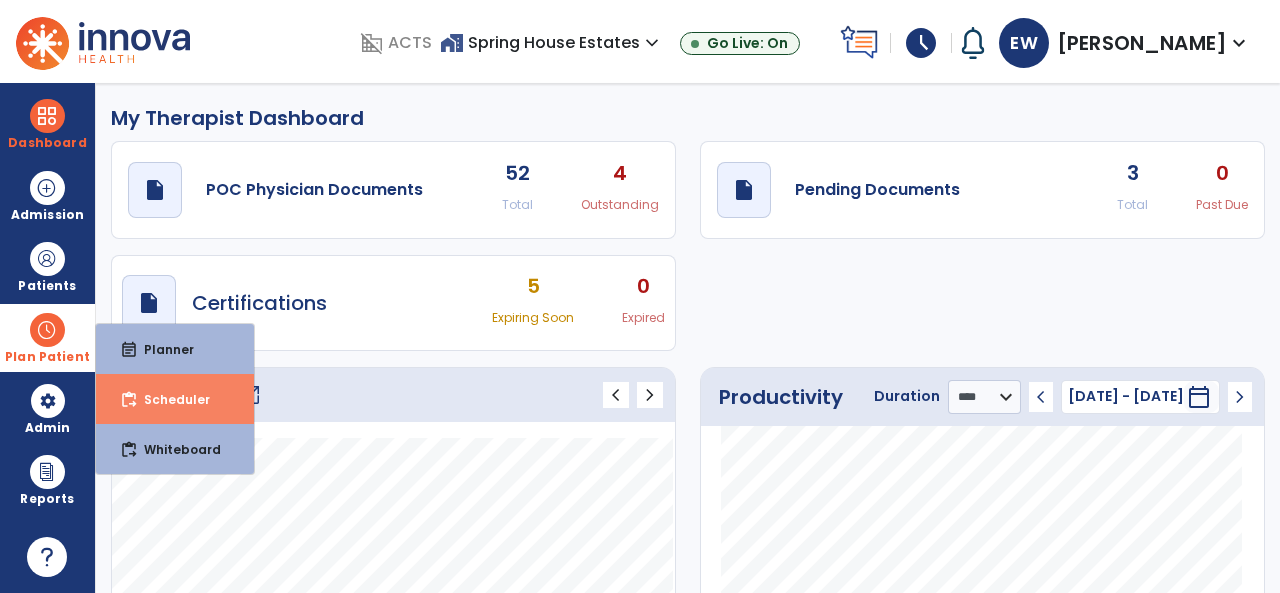 click on "content_paste_go  Scheduler" at bounding box center (175, 399) 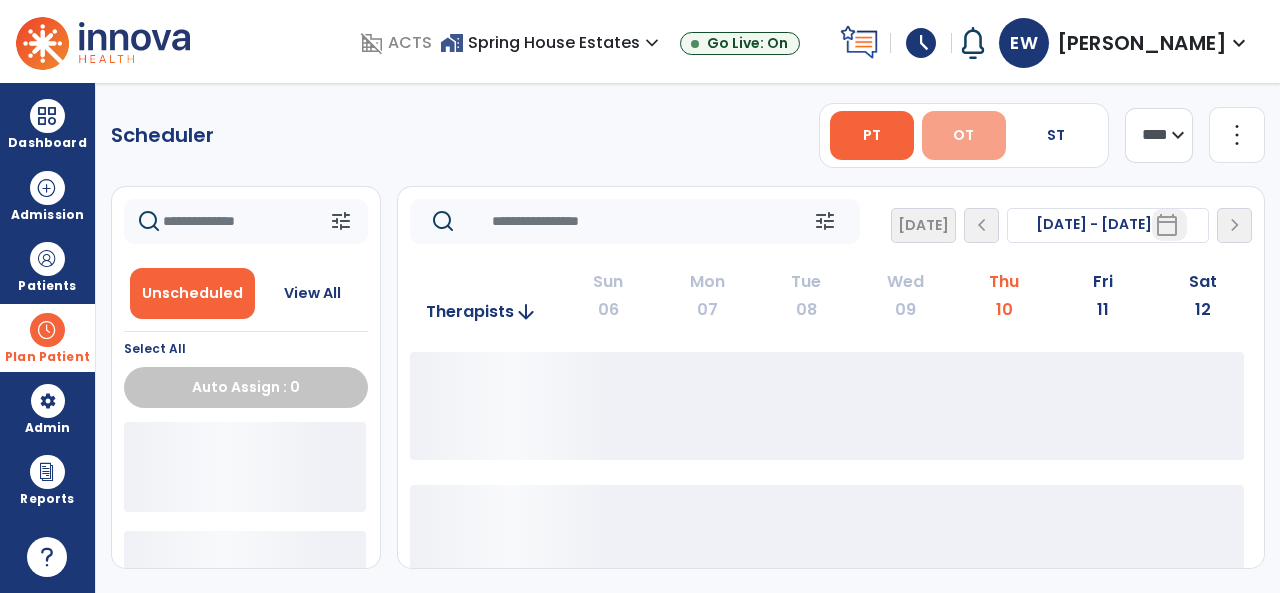 click on "OT" at bounding box center (964, 135) 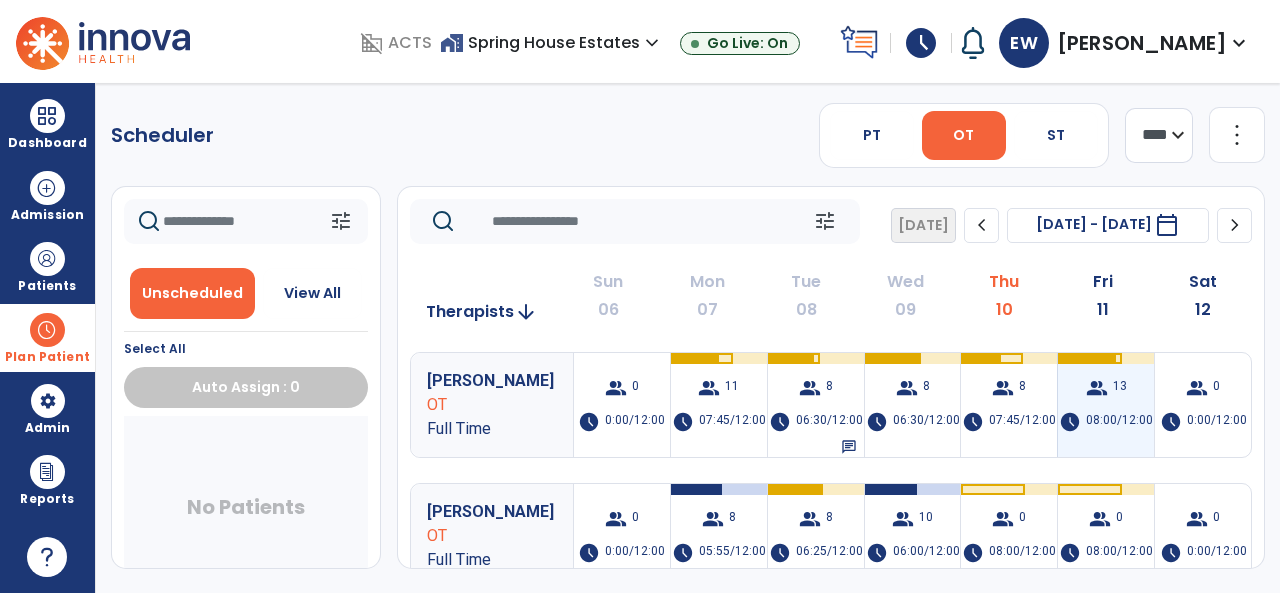 click on "group  13  schedule  08:00/12:00" at bounding box center (1106, 405) 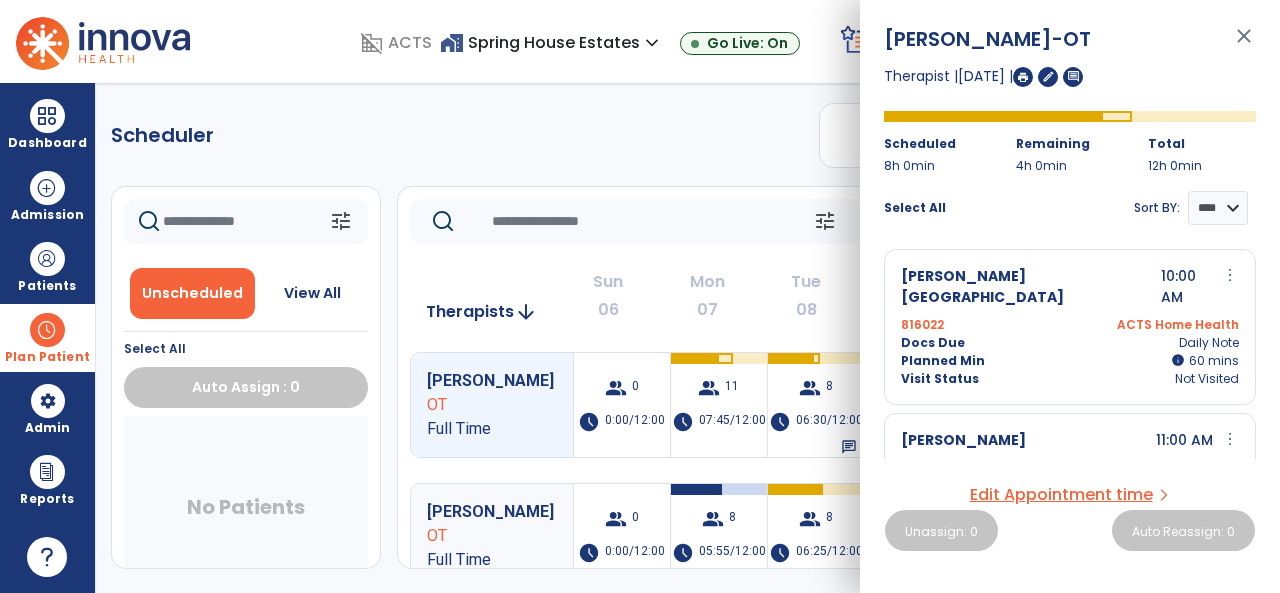 drag, startPoint x: 1248, startPoint y: 249, endPoint x: 1250, endPoint y: 264, distance: 15.132746 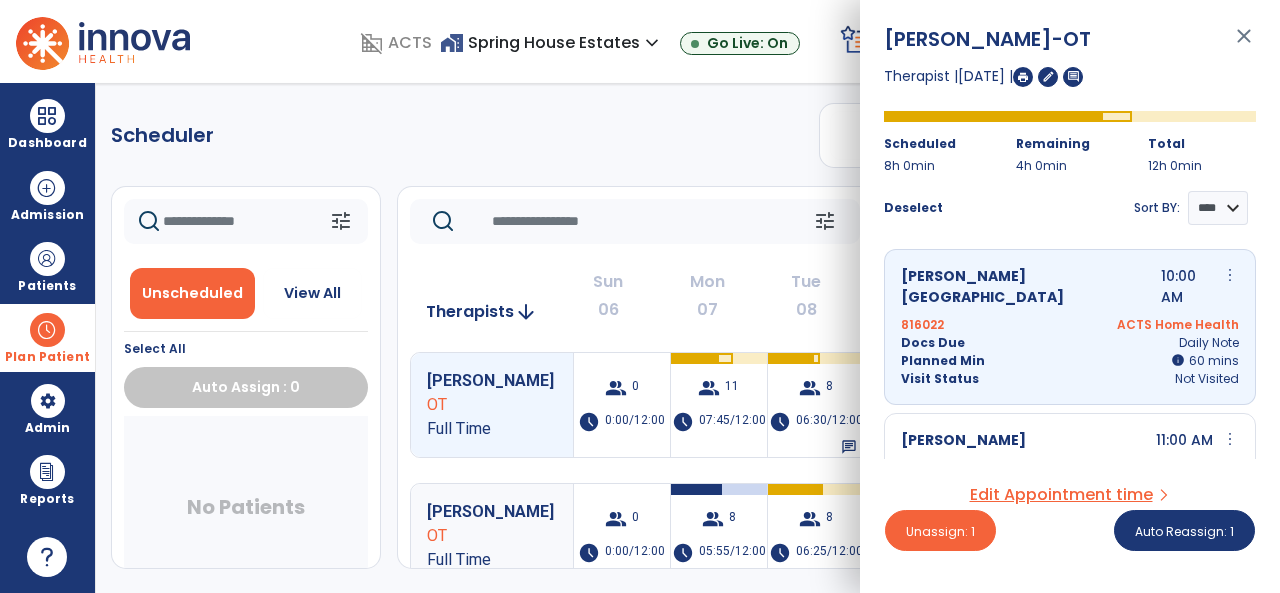 click on "[PERSON_NAME]  -OT close  Therapist |   [DATE] |   edit   comment  Scheduled 8h 0min Remaining  4h 0min  Total 12h 0min  Deselect   Sort BY:  **** ****  [GEOGRAPHIC_DATA][PERSON_NAME][GEOGRAPHIC_DATA]   10:00 AM  more_vert  edit   Edit Session   alt_route   Split Minutes  816022 ACTS Home Health  Docs Due Daily Note   Planned Min  info   60 I 60 mins  Visit Status  Not Visited   [PERSON_NAME]   11:00 AM  more_vert  edit   Edit Session   alt_route   Split Minutes  730194 Aetna- B  Docs Due Daily Note   Planned Min  info   60 I 60 mins  Visit Status  Not Visited   [PERSON_NAME]   1:00 PM  more_vert  edit   Edit Session   alt_route   Split Minutes  905207 Medicare Part B  Docs Due Daily Note   Planned Min  info   60 I 60 mins  Visit Status  Not Visited   [PERSON_NAME][GEOGRAPHIC_DATA]   2:00 PM  more_vert  edit   Edit Session   alt_route   Split Minutes  903535 Medicare Part B  Docs Due Daily Note   Planned Min  info   60 I 60 mins  Visit Status  Not Visited   schedule  Blocked Time  1h 0mins   more_vert   Edit   Delete   Skilled admission   --   30" at bounding box center [1070, 296] 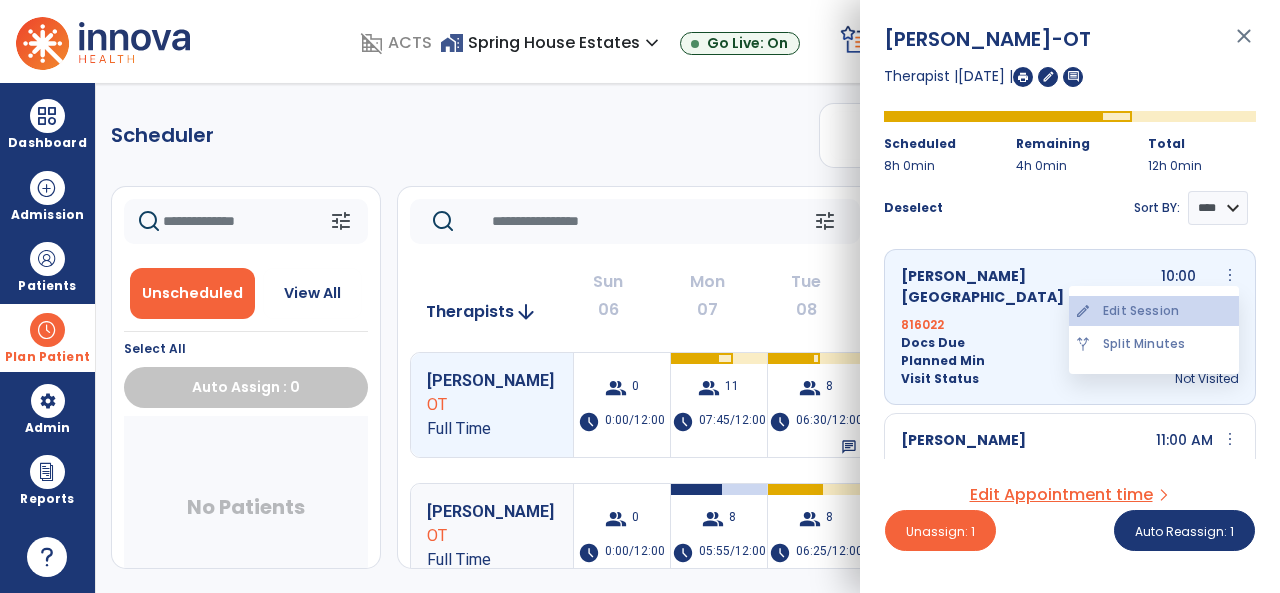 click on "edit   Edit Session" at bounding box center (1154, 311) 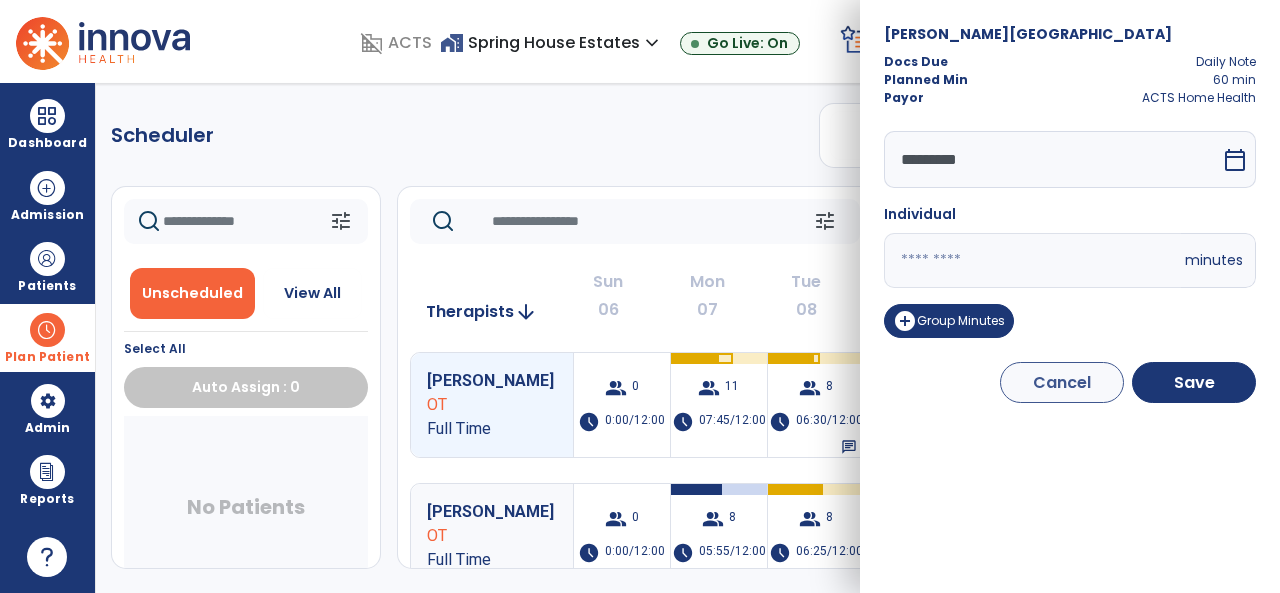 click on "**" at bounding box center (1032, 260) 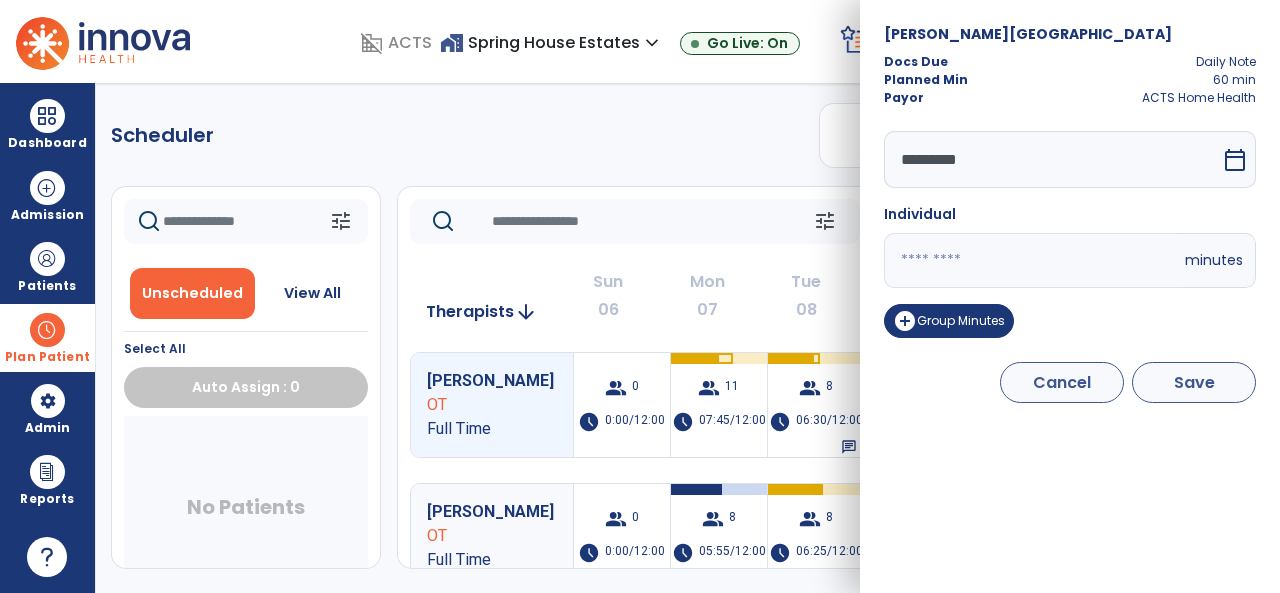 type on "**" 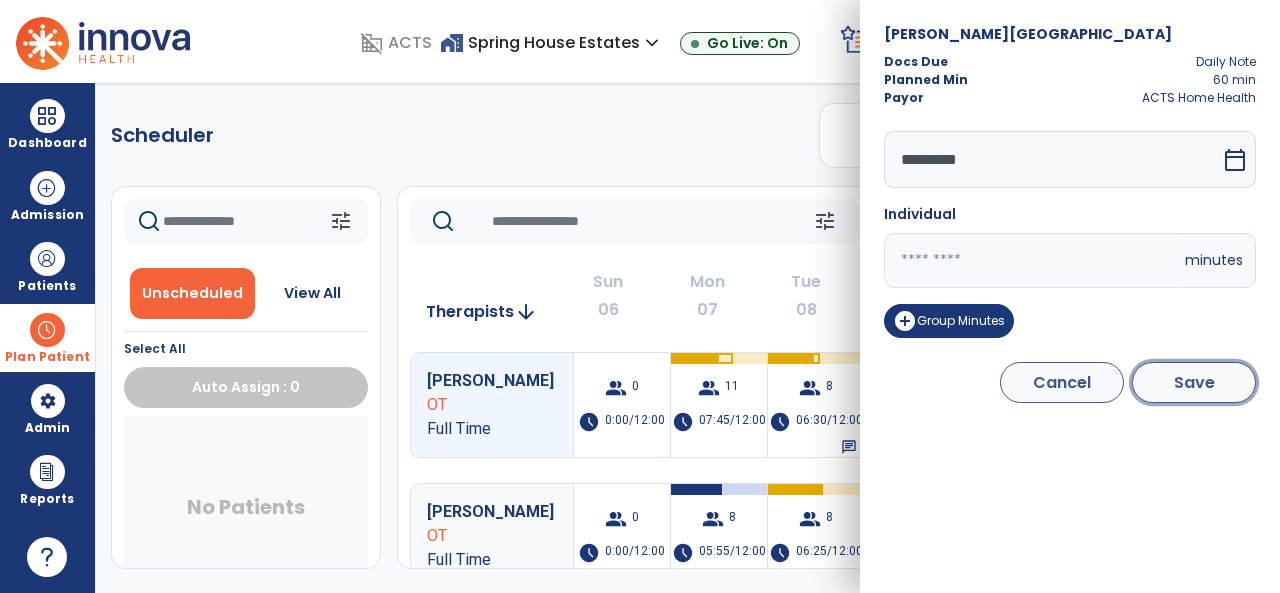 click on "Save" at bounding box center (1194, 382) 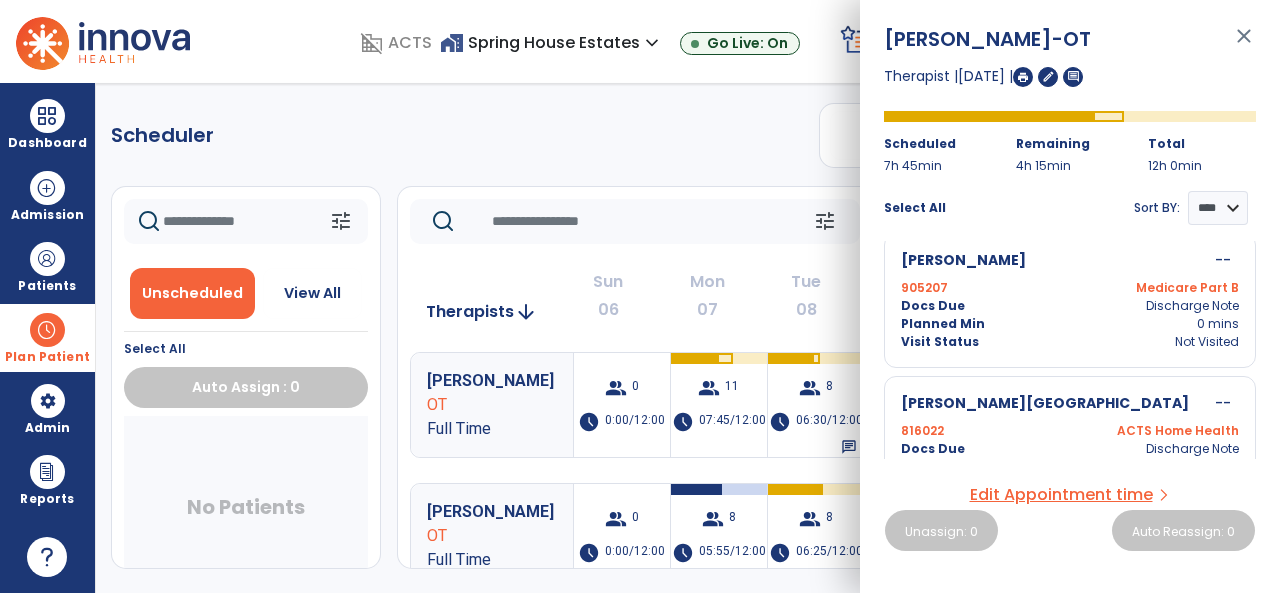 scroll, scrollTop: 0, scrollLeft: 0, axis: both 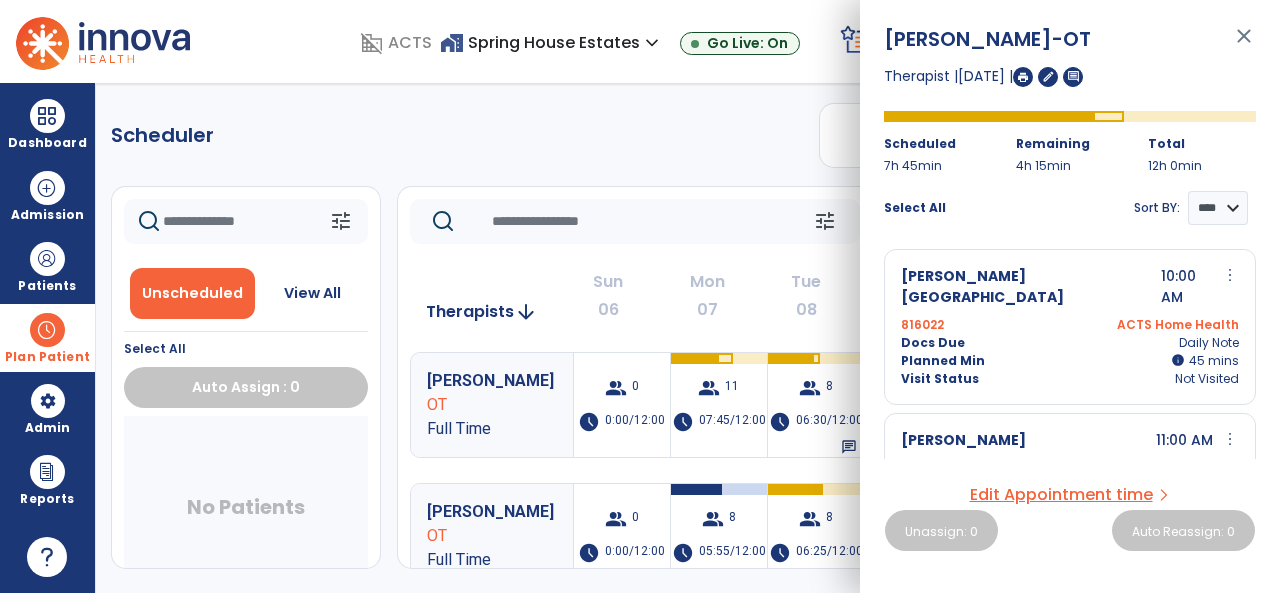 click on "Scheduler   PT   OT   ST  **** *** more_vert  Manage Labor   View All Therapists   Print" 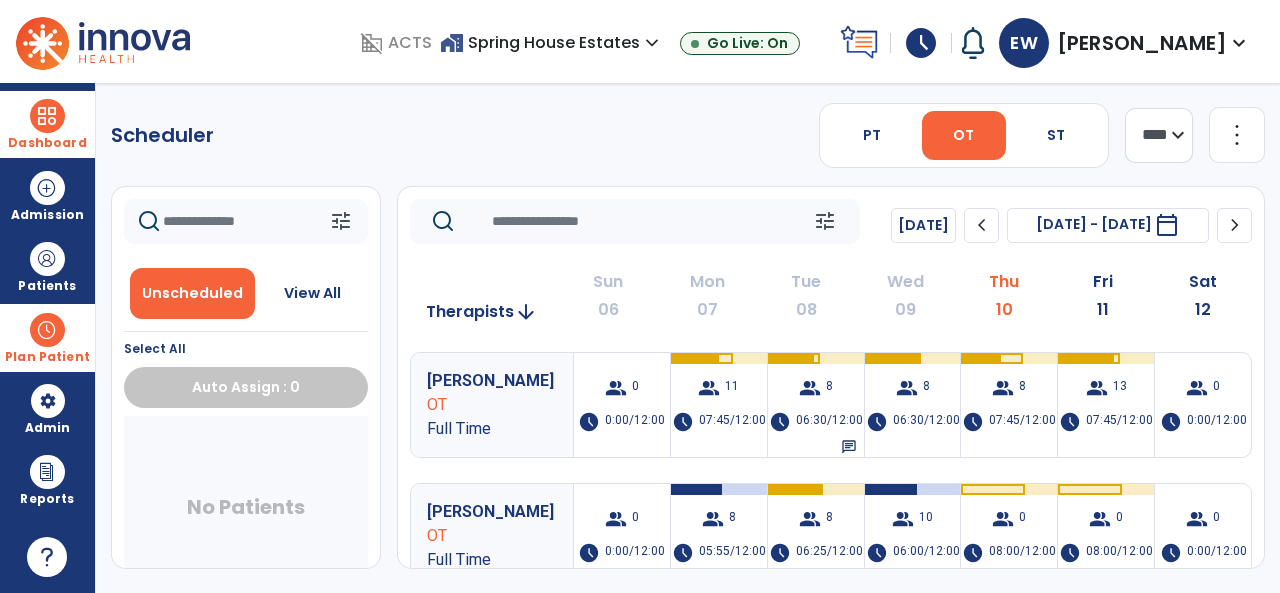 click on "Dashboard" at bounding box center (47, 124) 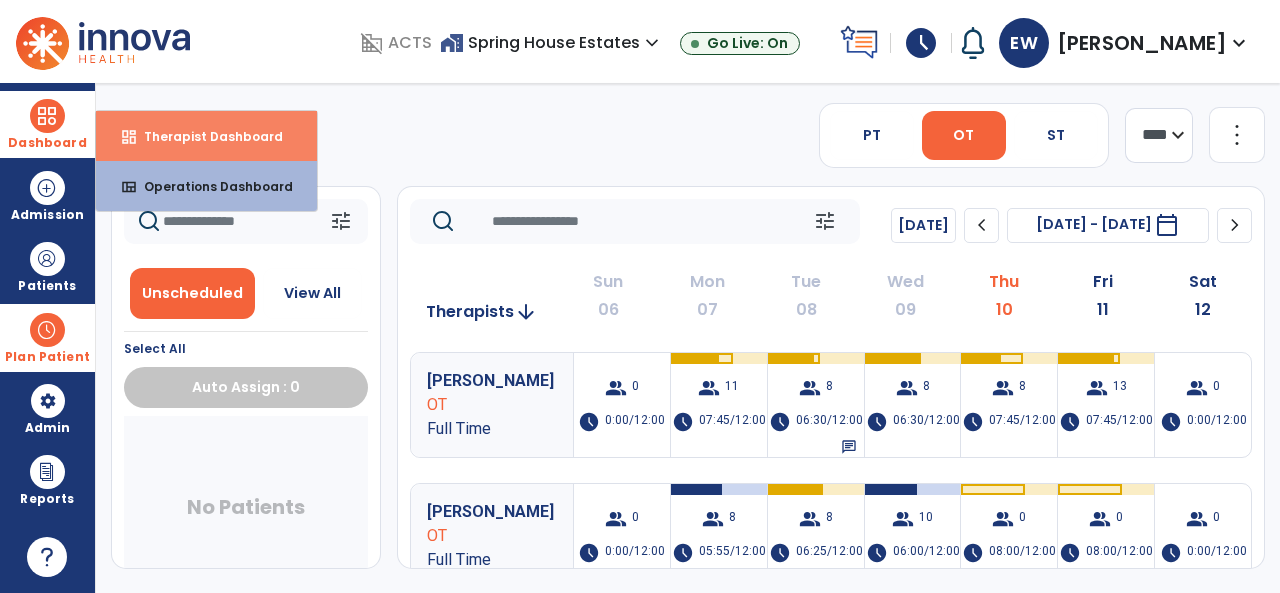 click on "Therapist Dashboard" at bounding box center (205, 136) 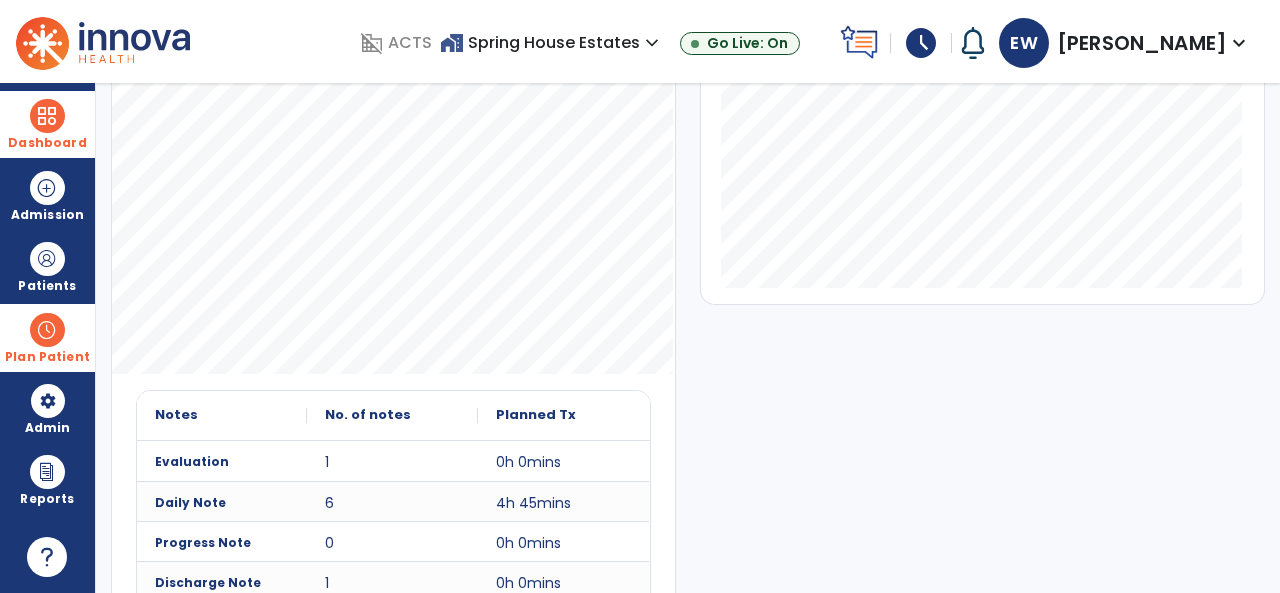 scroll, scrollTop: 0, scrollLeft: 0, axis: both 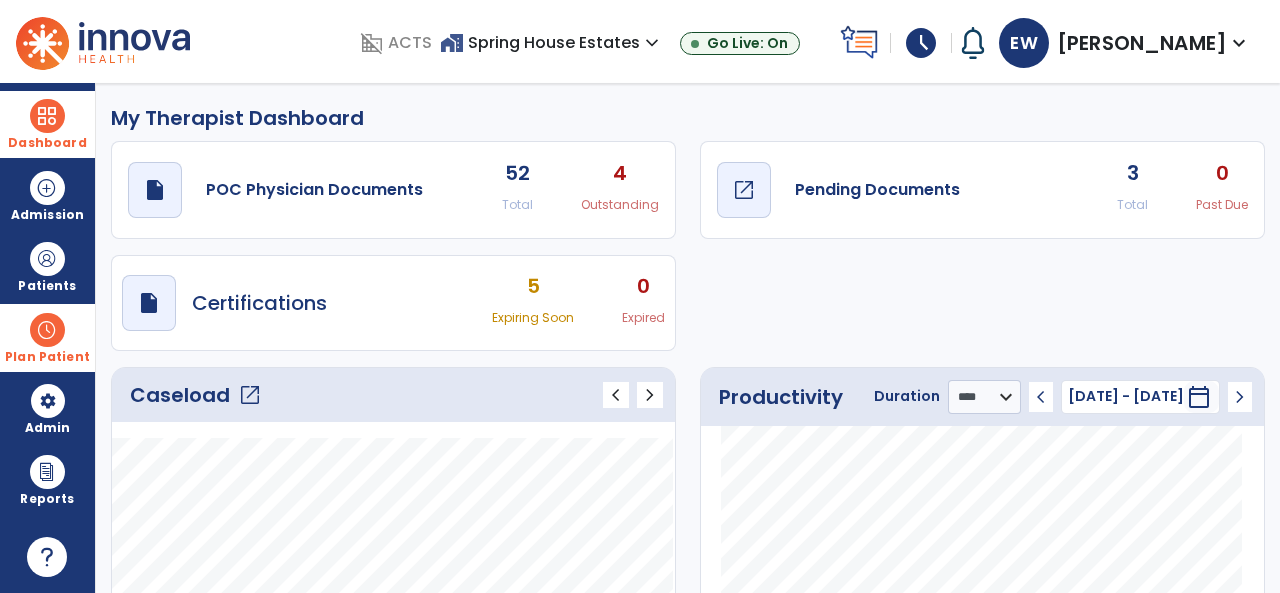 click on "open_in_new" 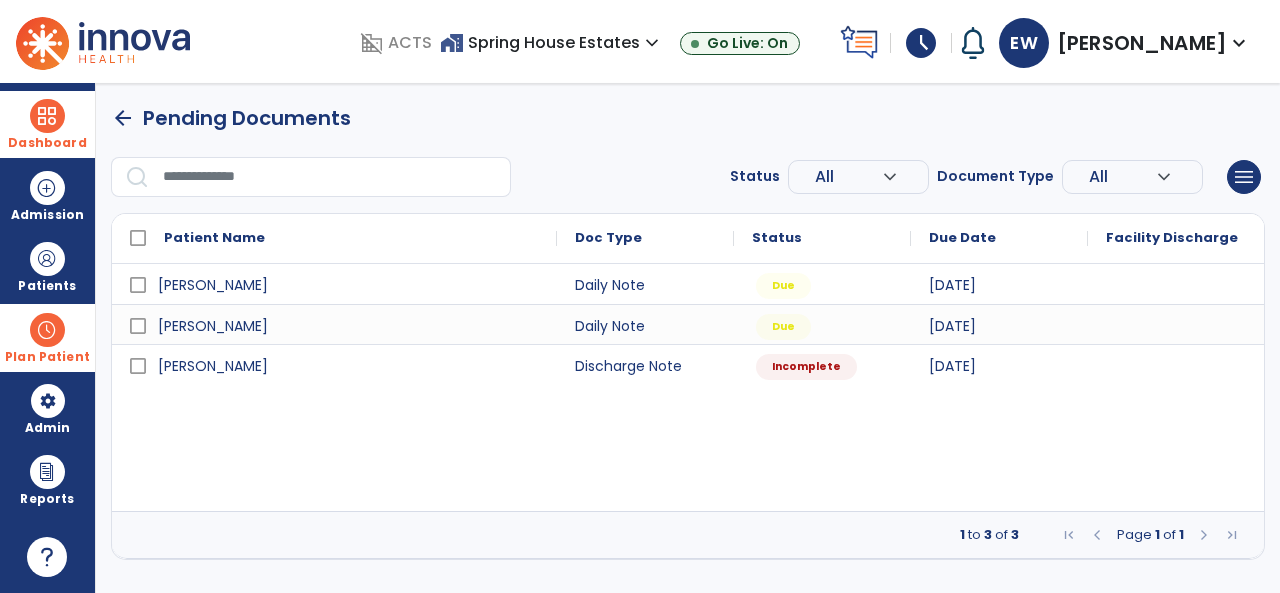 click on "arrow_back" at bounding box center (123, 118) 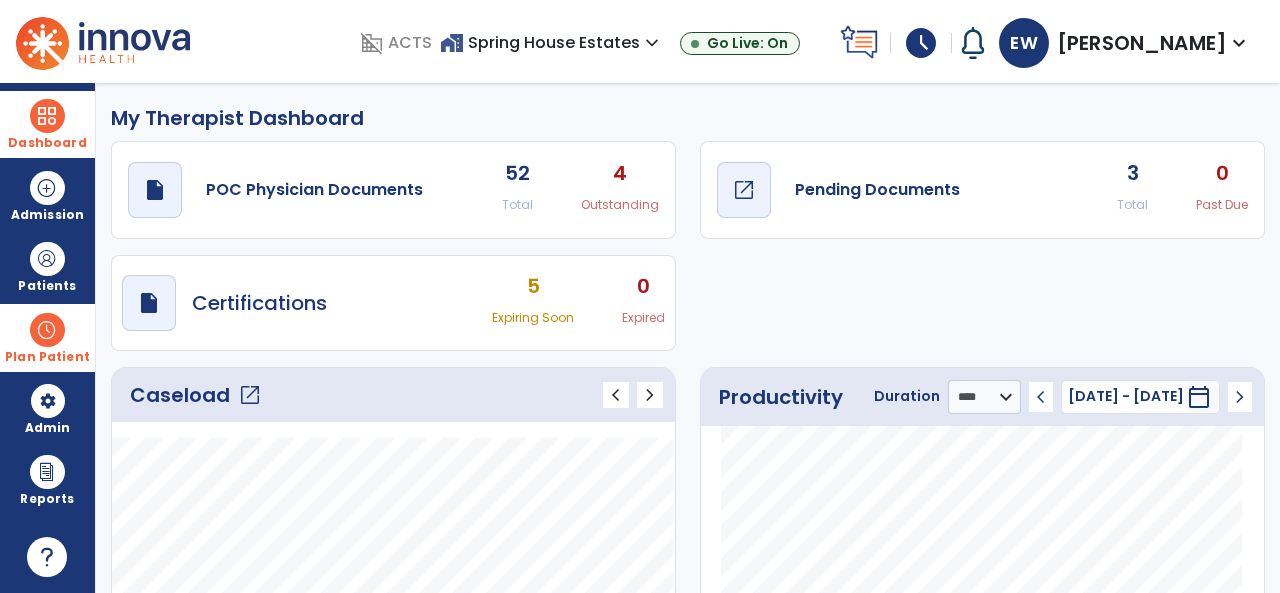 click on "open_in_new" 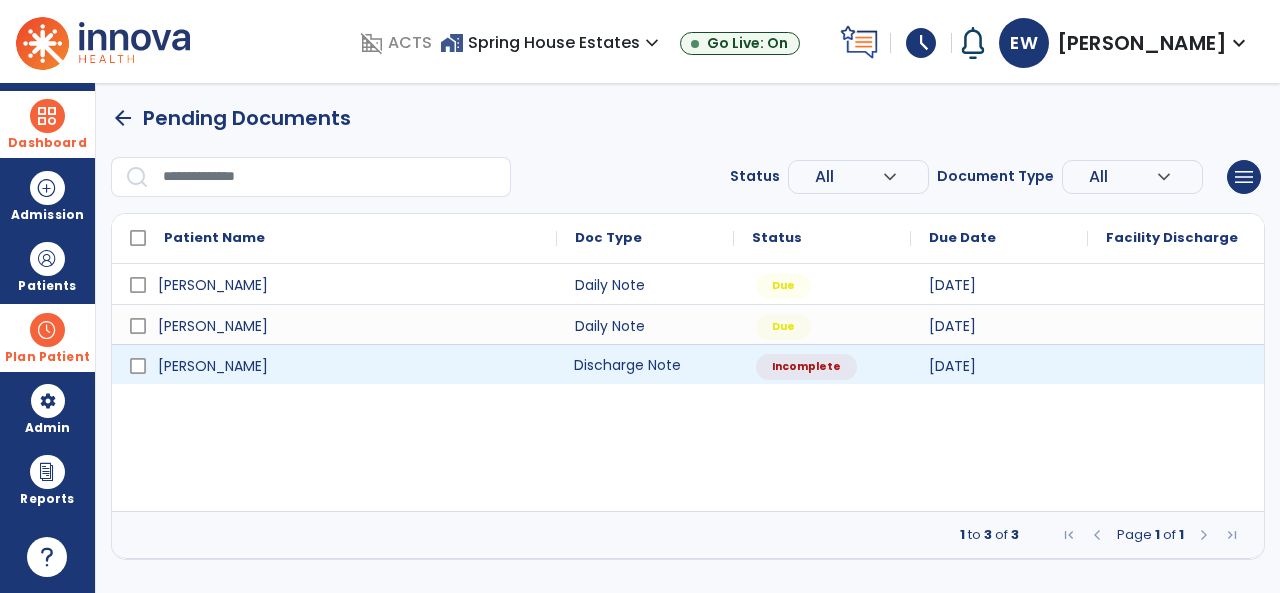 click on "Discharge Note" at bounding box center (645, 364) 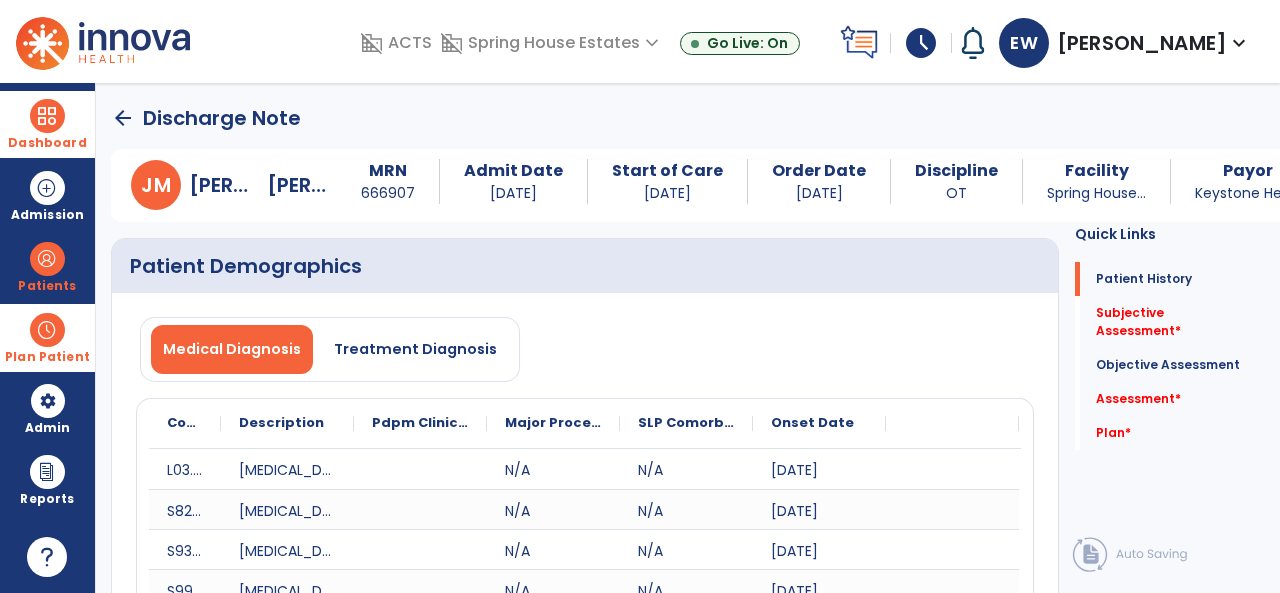 click on "Assessment   *  Assessment   *" 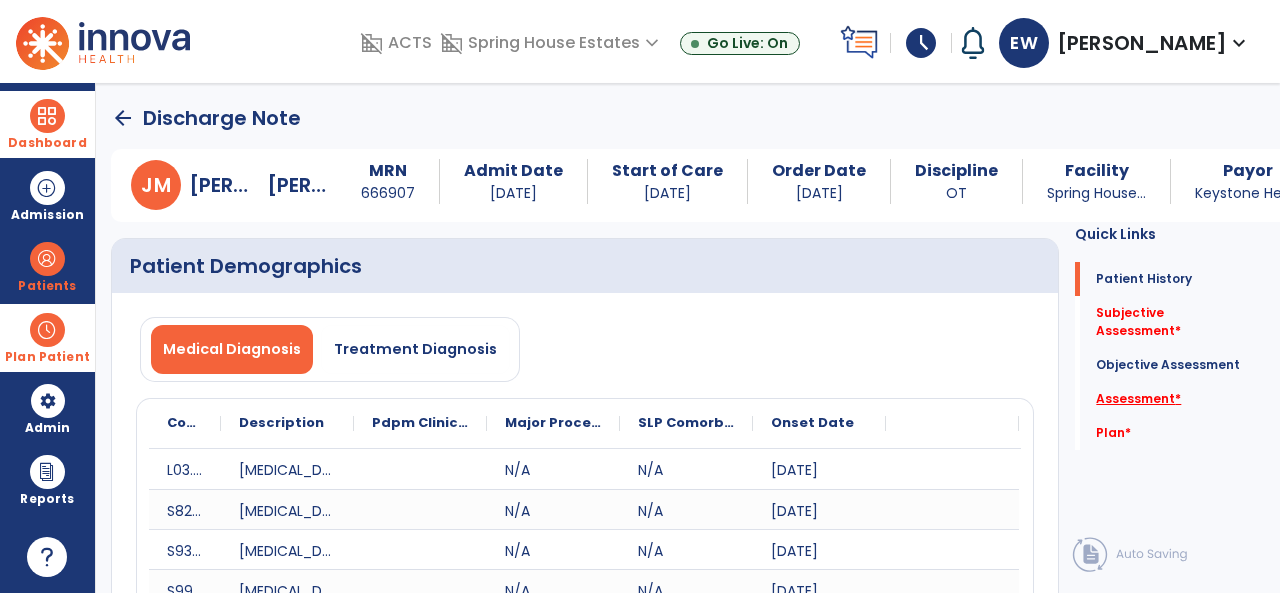 click on "Assessment   *" 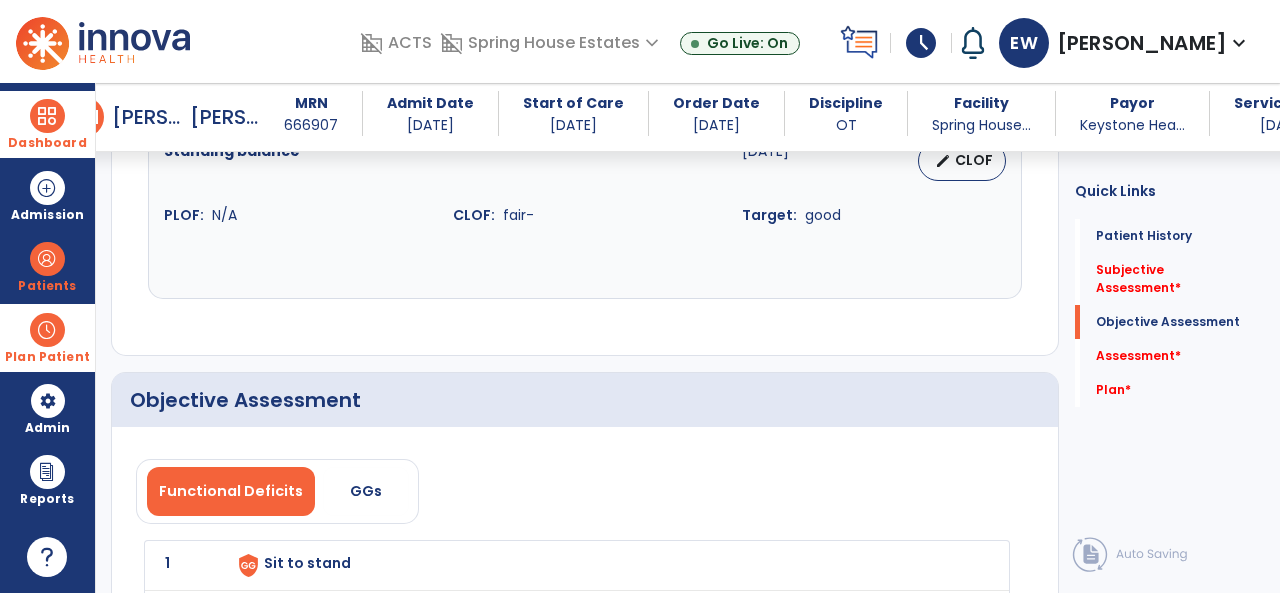 scroll, scrollTop: 4236, scrollLeft: 0, axis: vertical 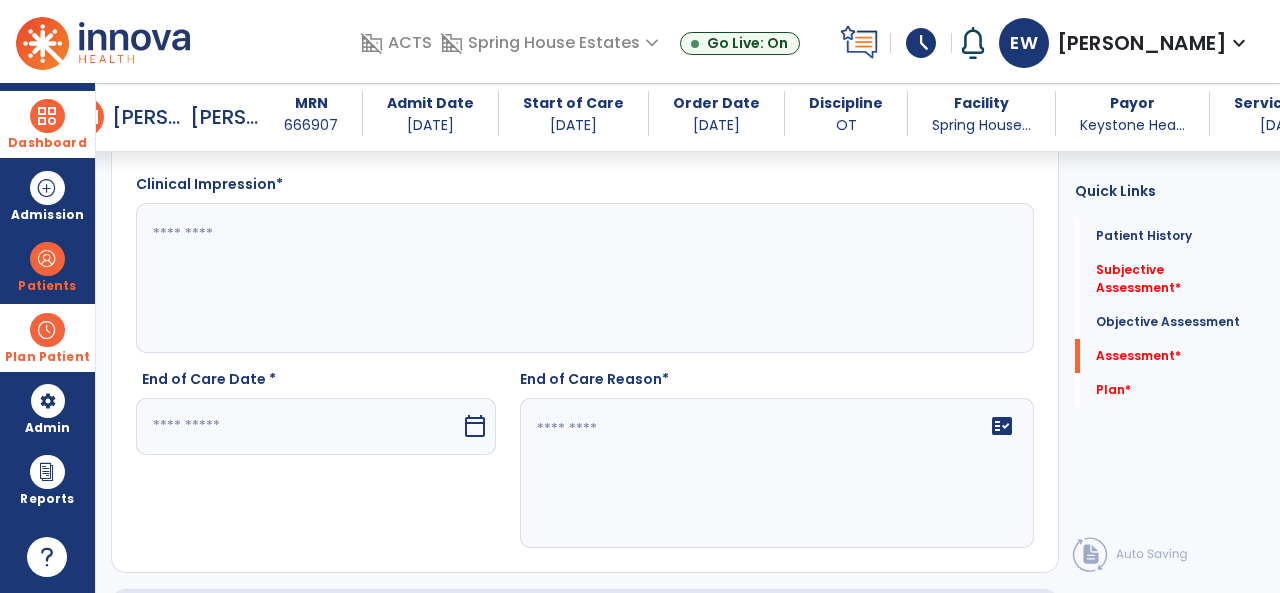 click 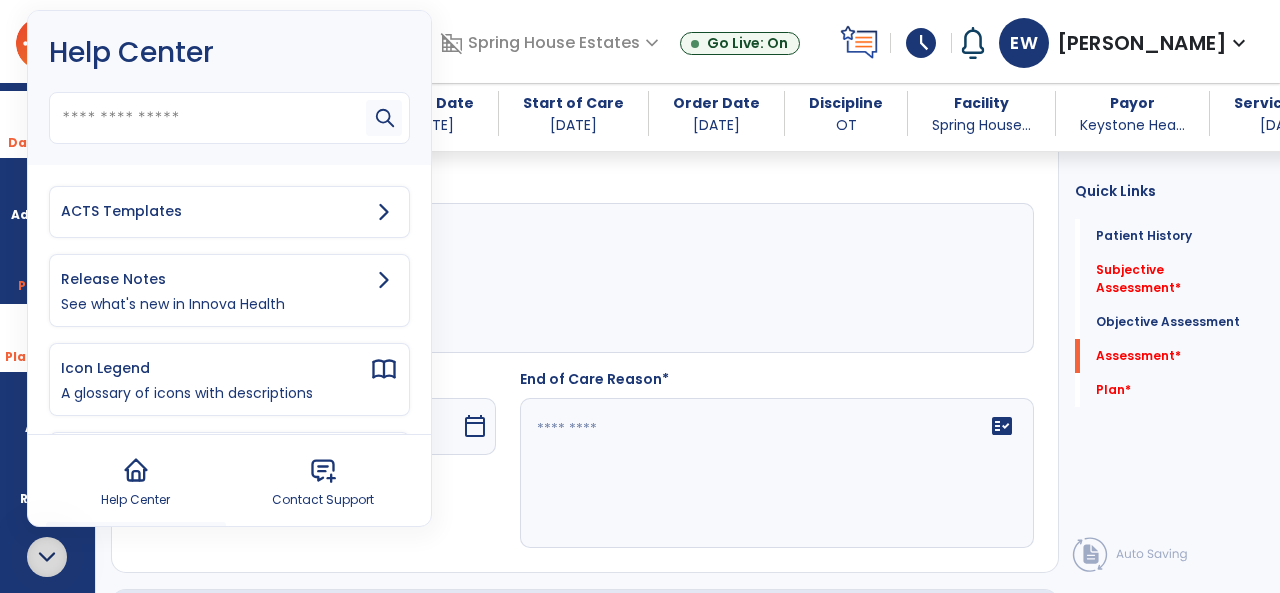 click on "ACTS Templates" at bounding box center (215, 211) 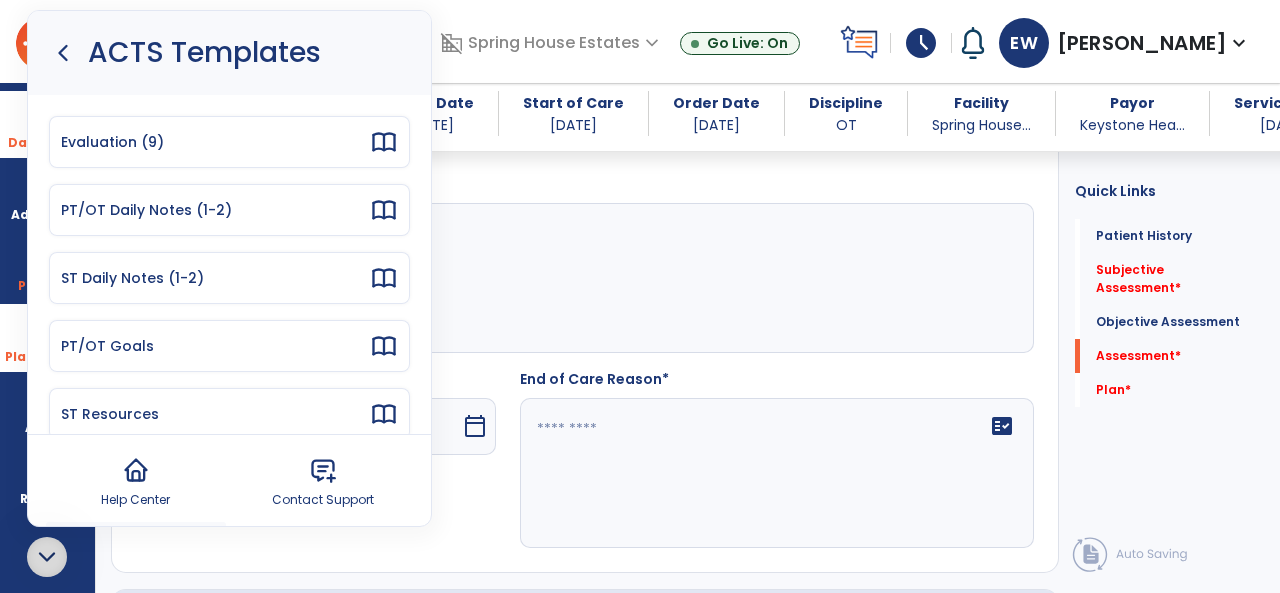 scroll, scrollTop: 298, scrollLeft: 0, axis: vertical 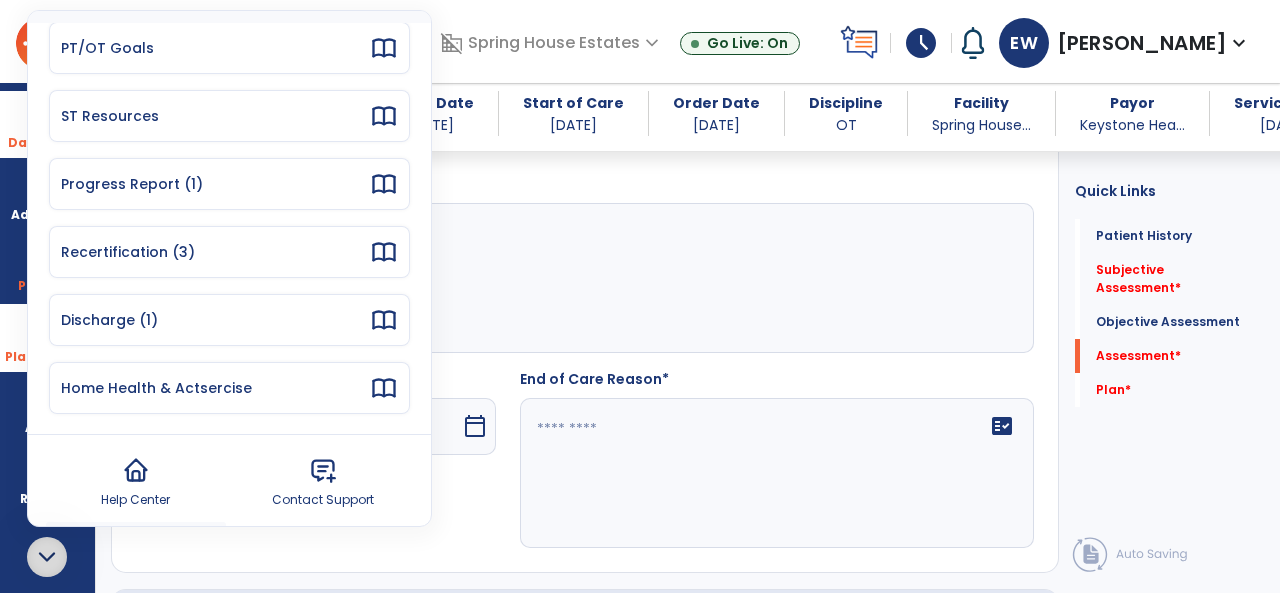 click on "Discharge (1)" at bounding box center (215, 320) 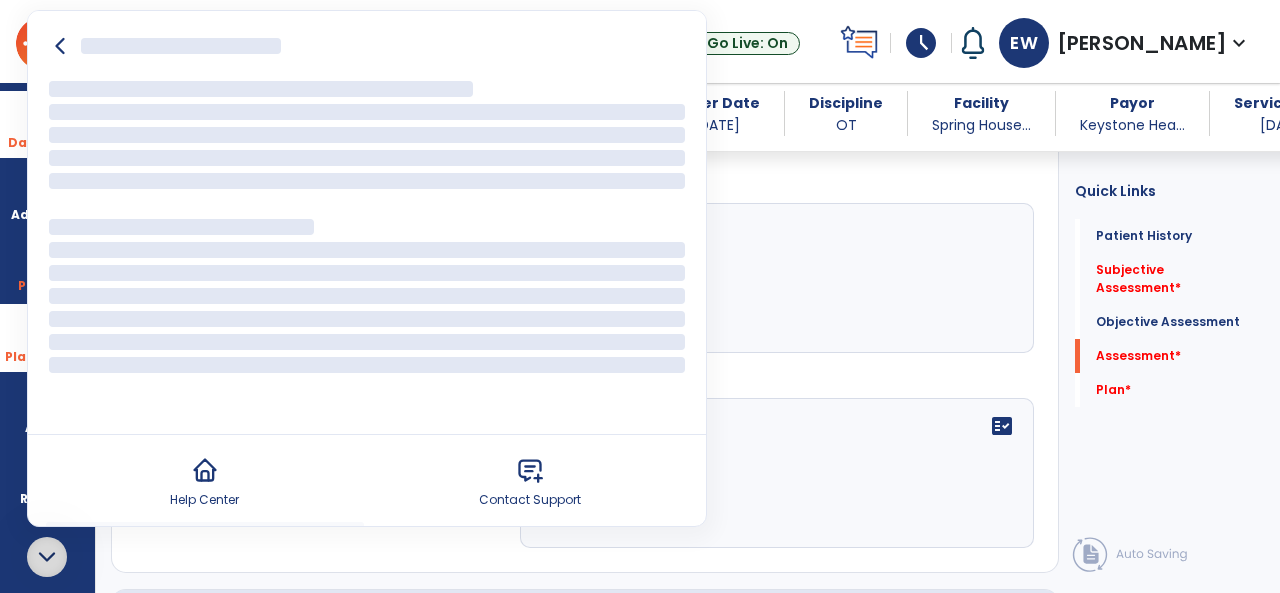 scroll, scrollTop: 0, scrollLeft: 0, axis: both 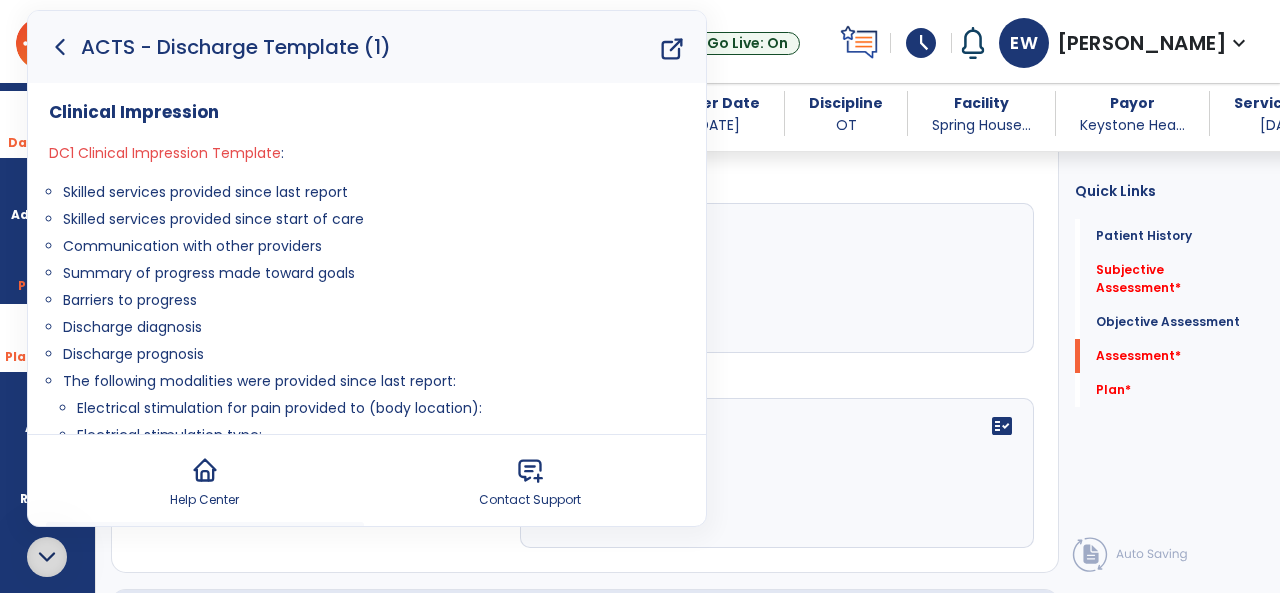 click on "Skilled services provided since last report" at bounding box center (374, 192) 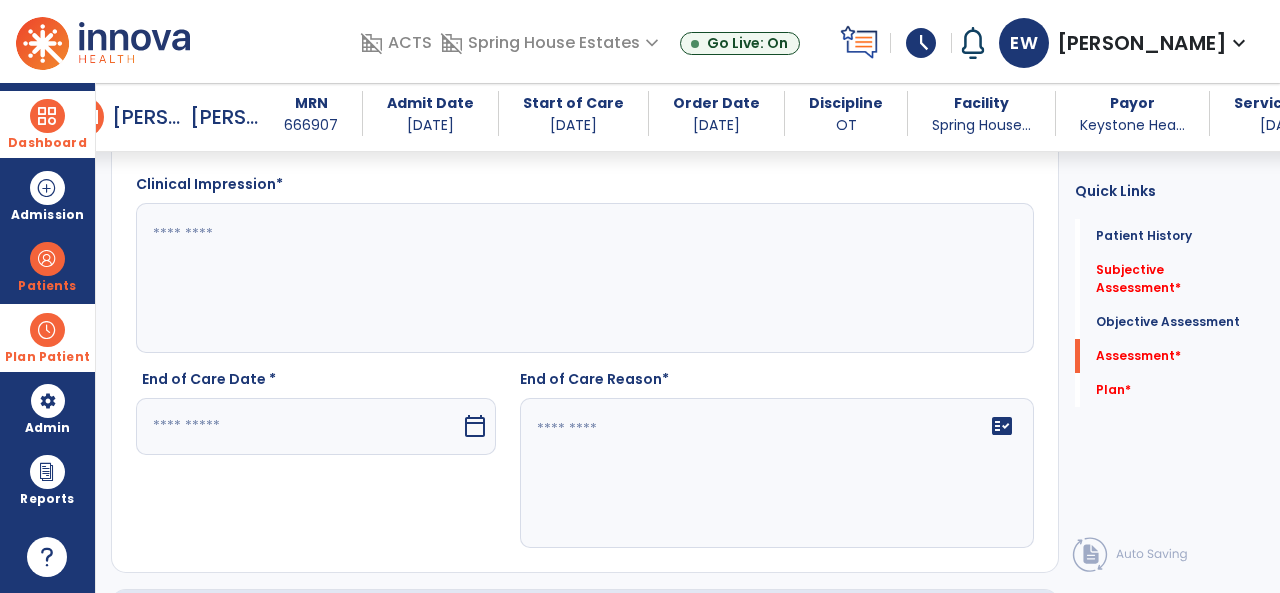 click 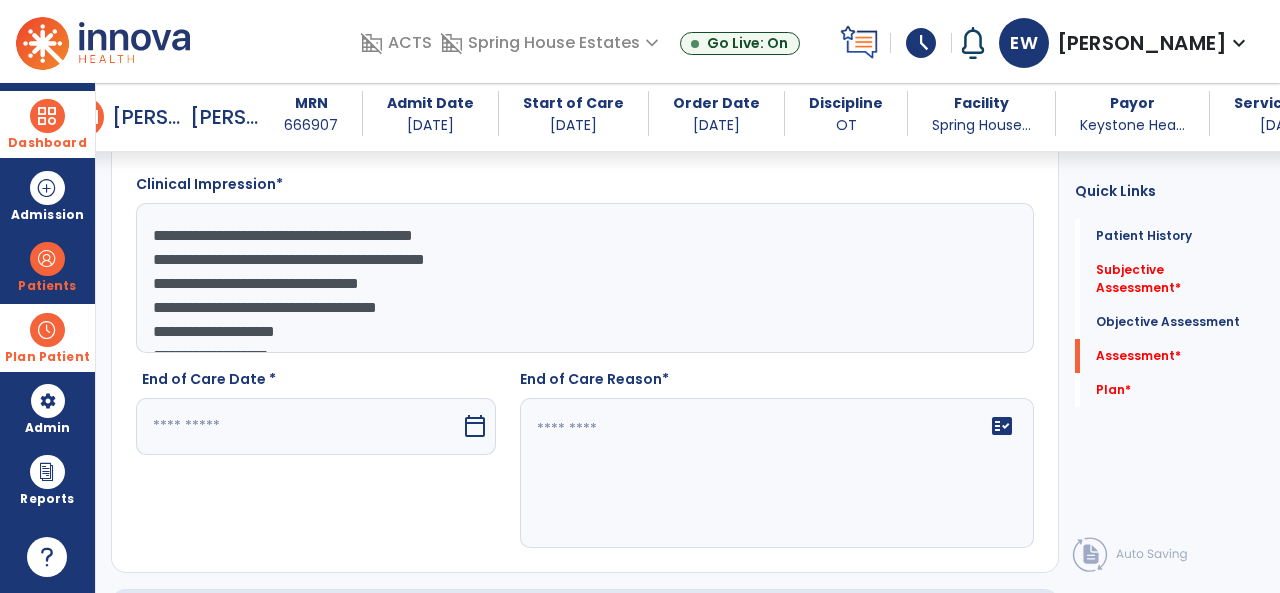 scroll, scrollTop: 62, scrollLeft: 0, axis: vertical 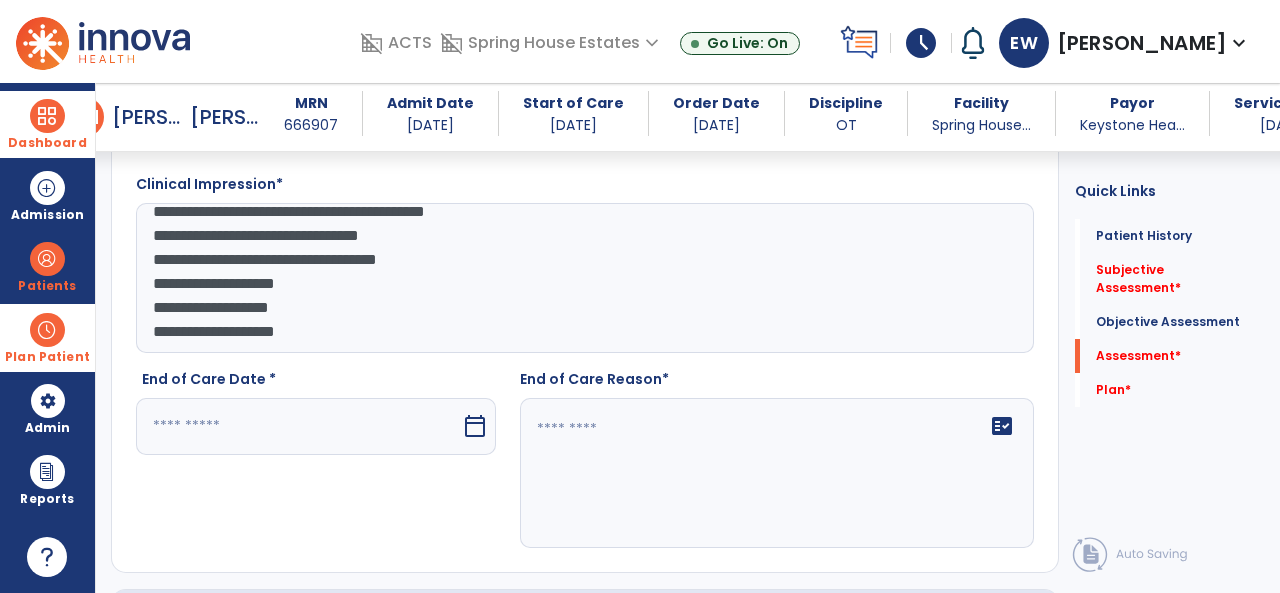 type on "**********" 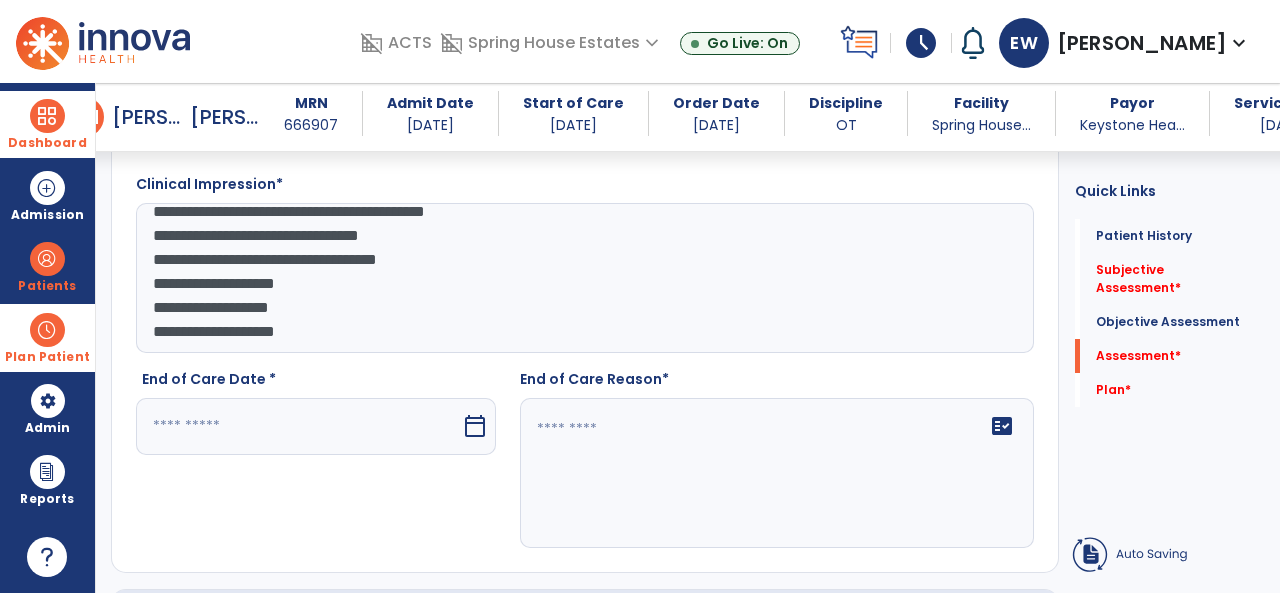 click on "calendar_today" at bounding box center (475, 426) 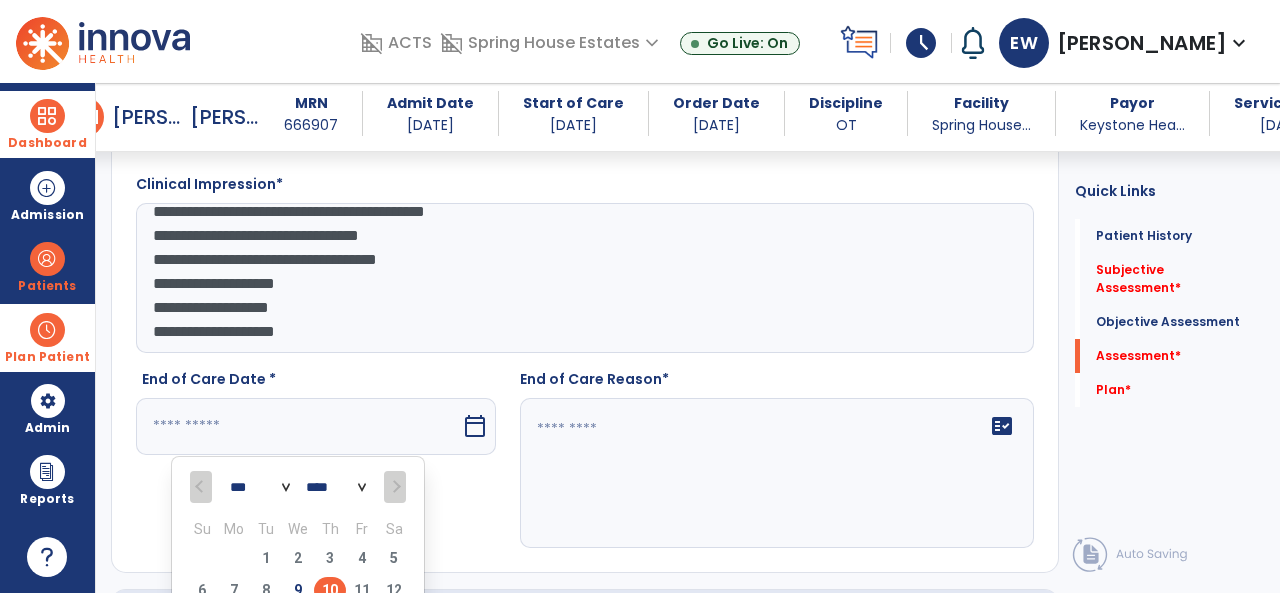 click on "10" at bounding box center [330, 590] 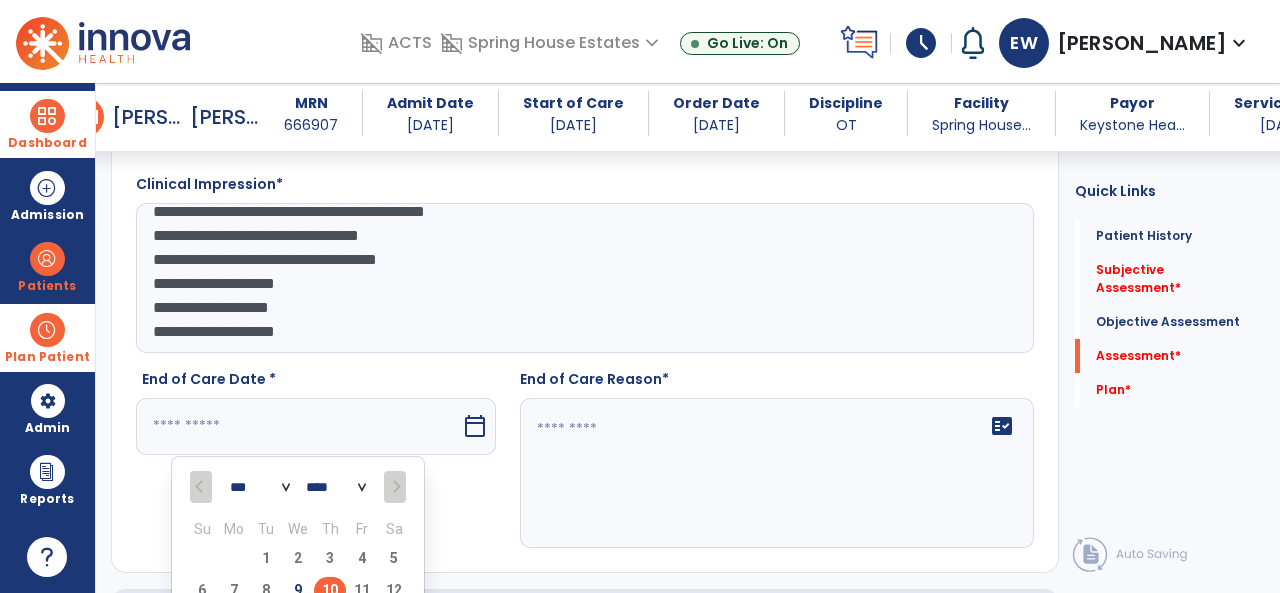 type on "*********" 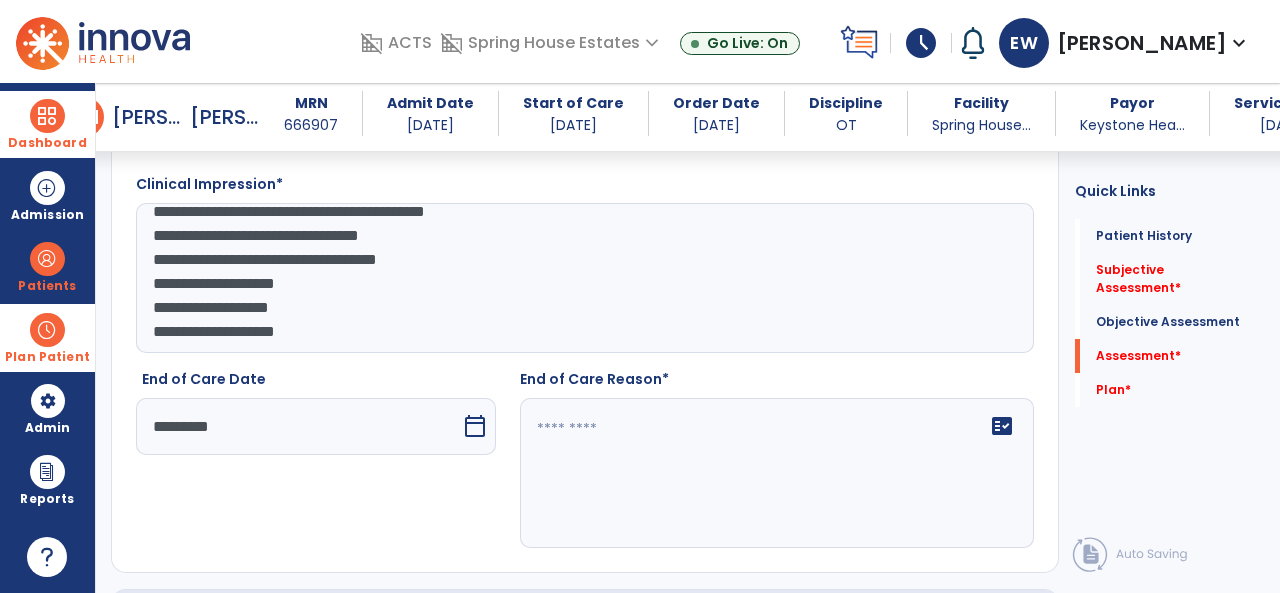 click on "fact_check" 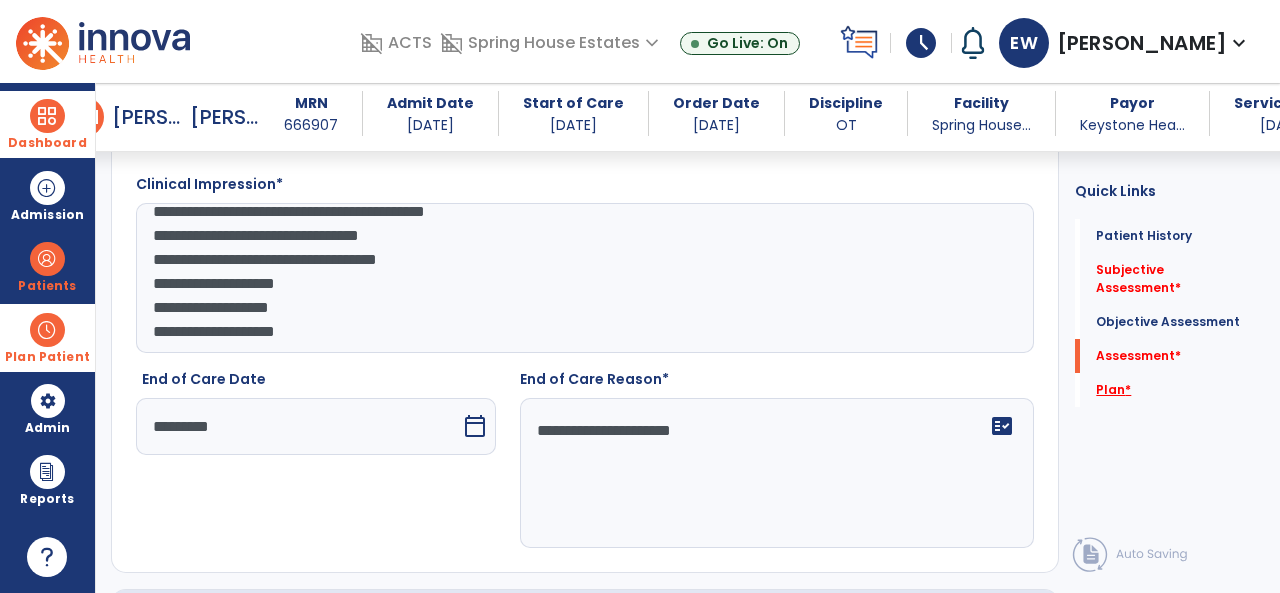 type on "**********" 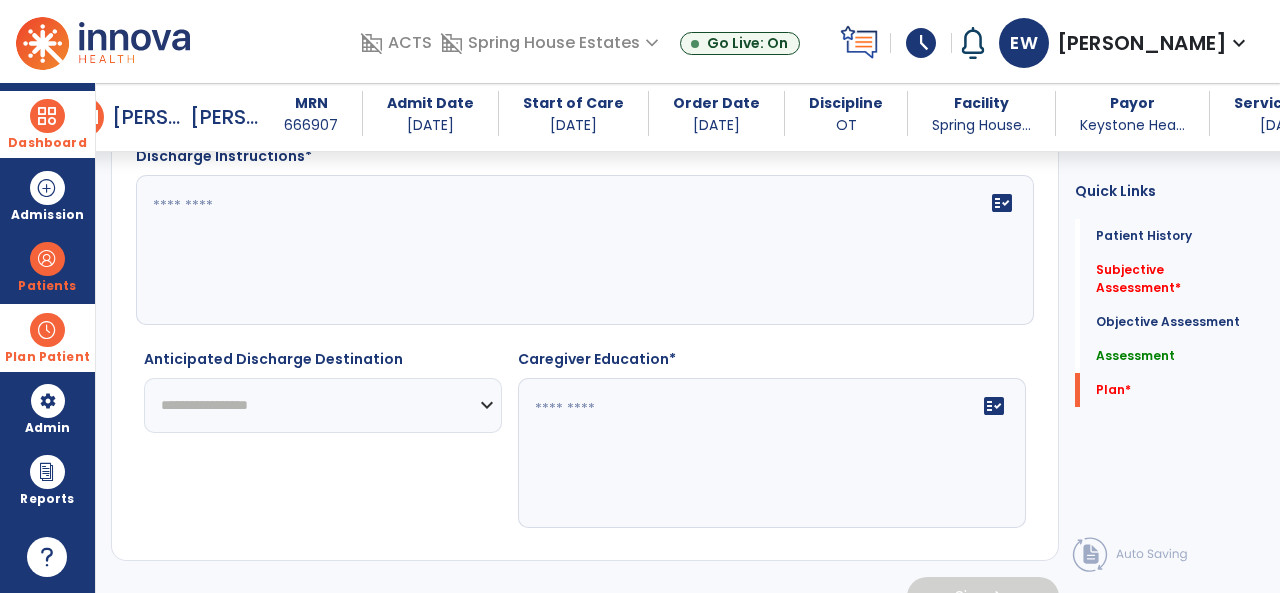 scroll, scrollTop: 4795, scrollLeft: 0, axis: vertical 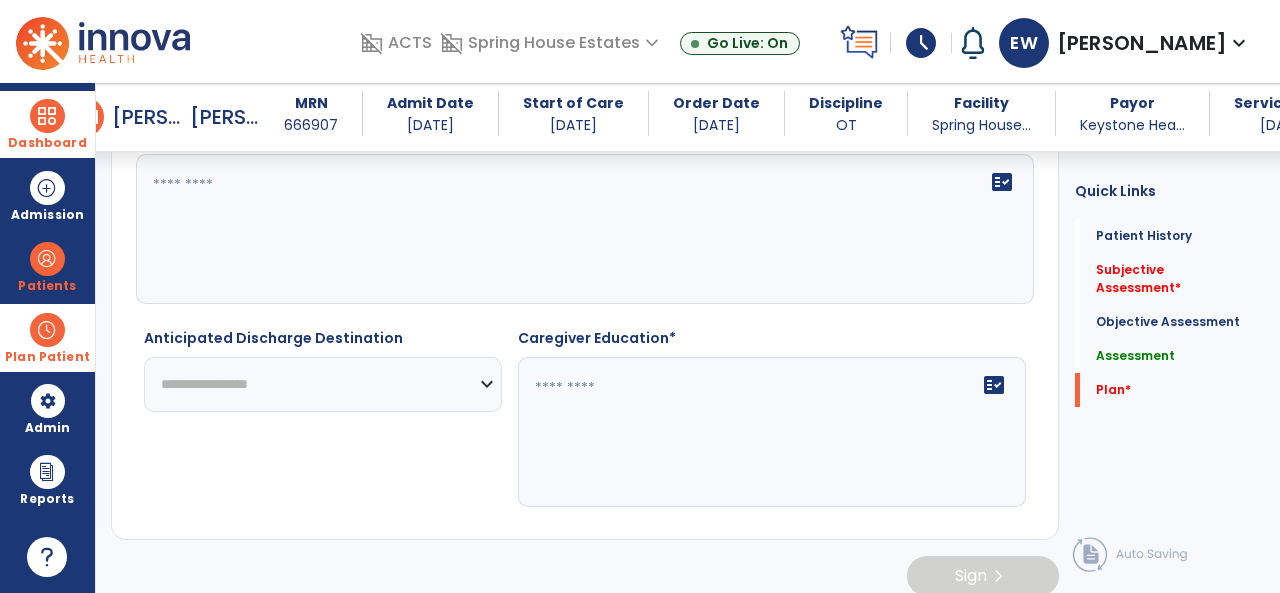 click 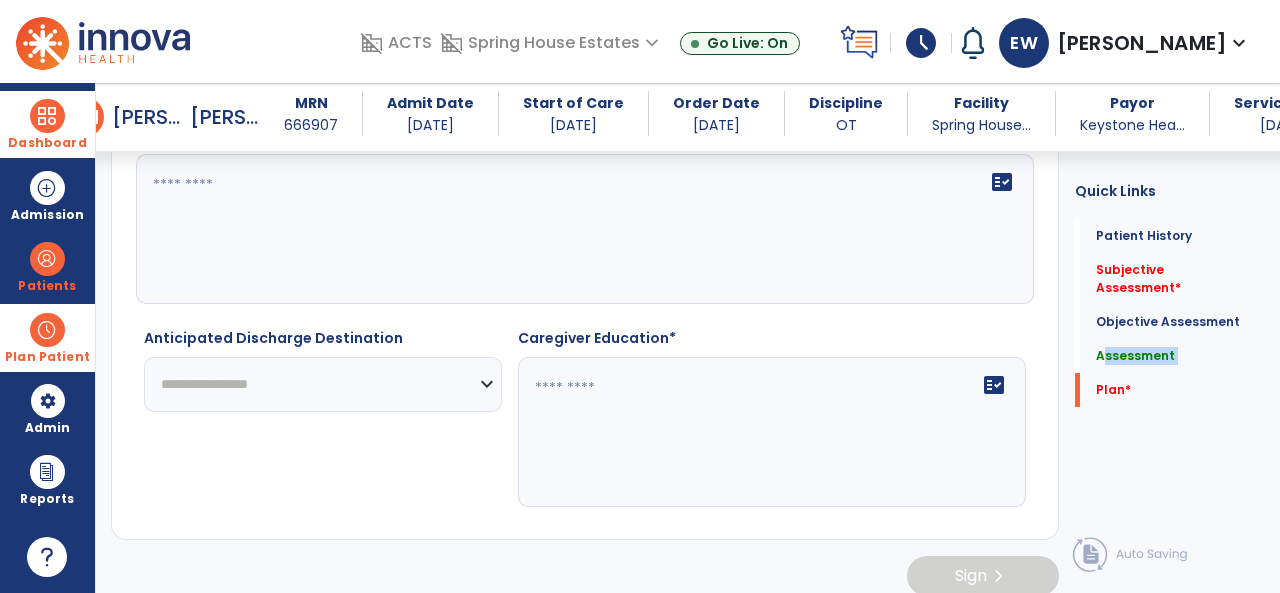 drag, startPoint x: 1076, startPoint y: 374, endPoint x: 1081, endPoint y: 351, distance: 23.537205 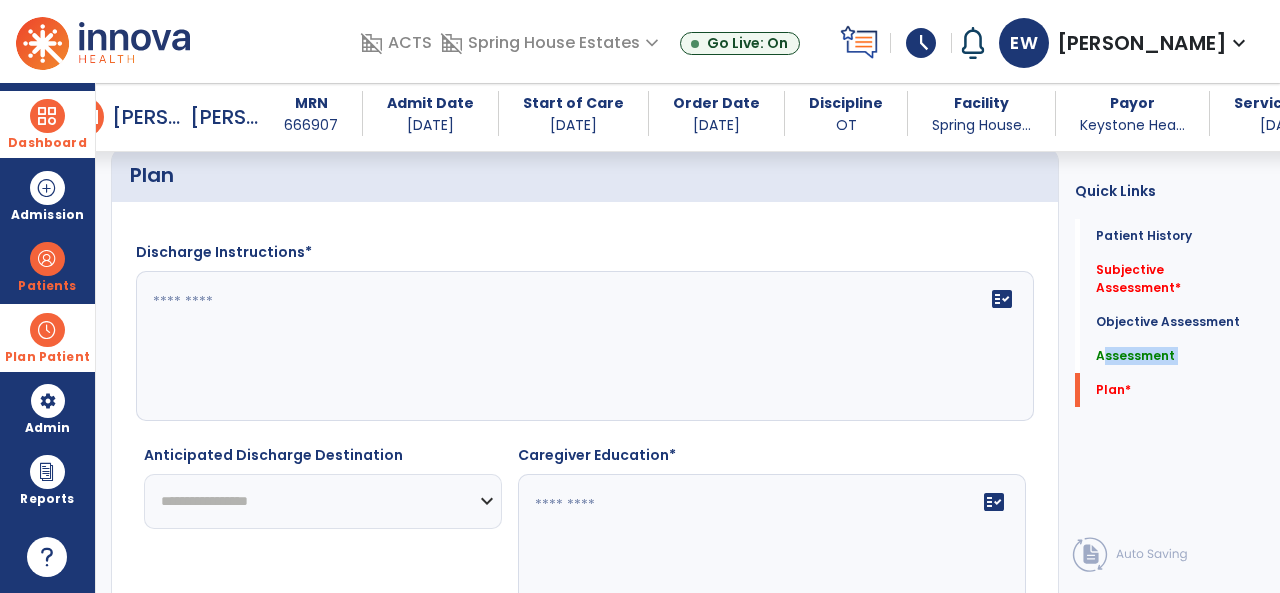 scroll, scrollTop: 4675, scrollLeft: 0, axis: vertical 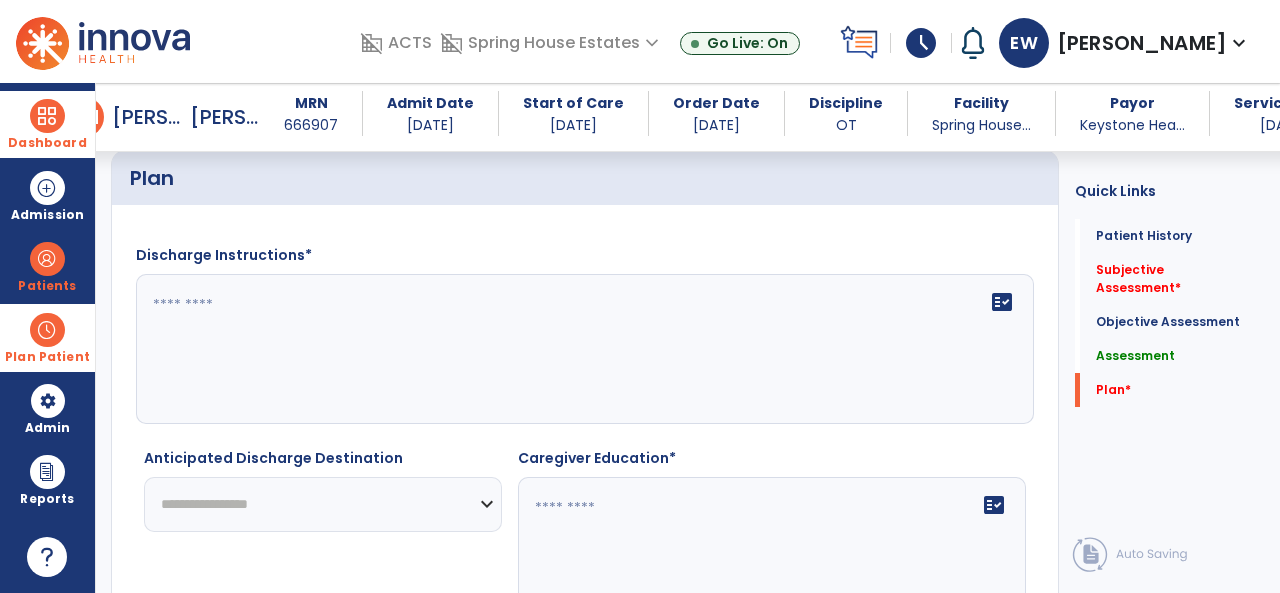 click 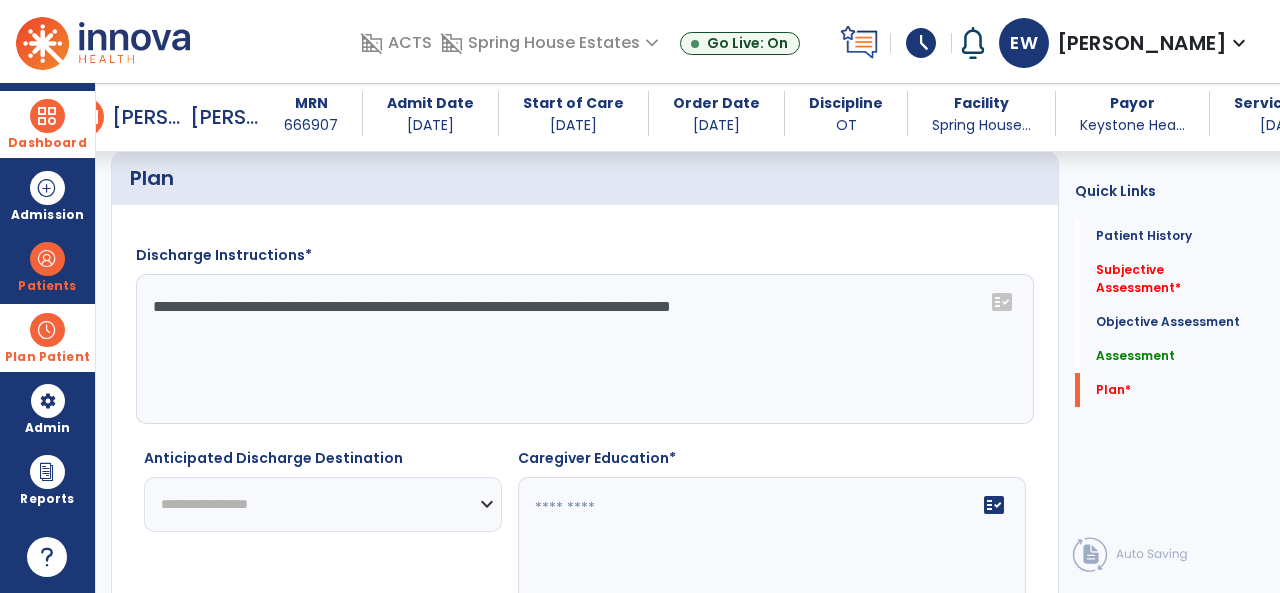 type on "**********" 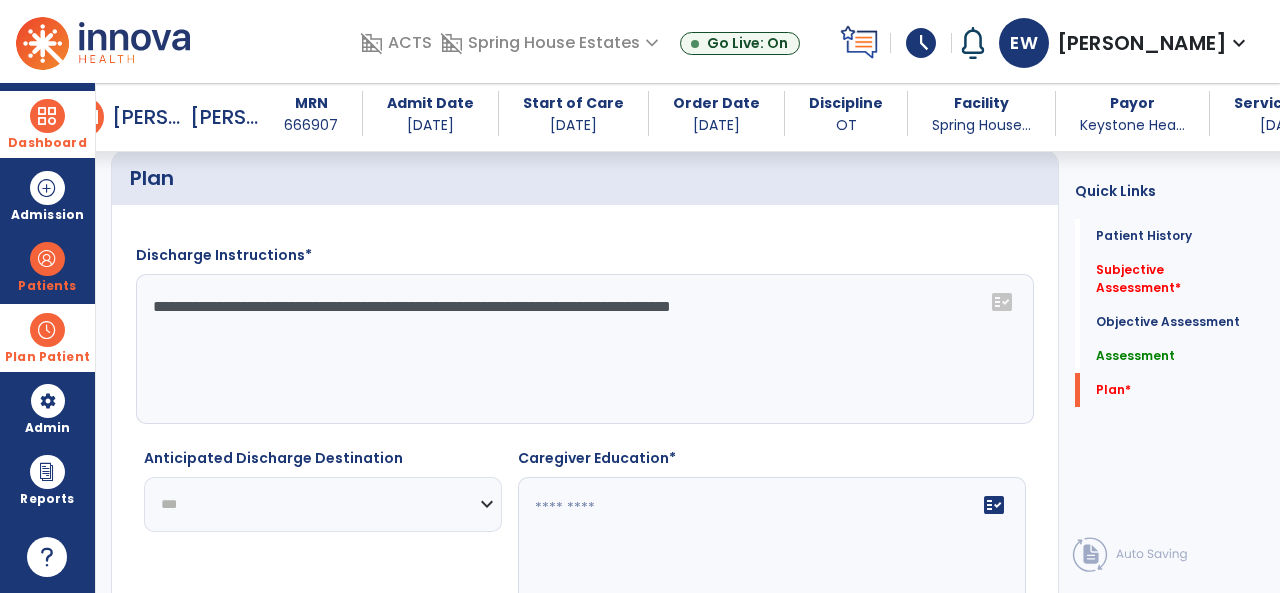 click on "**********" 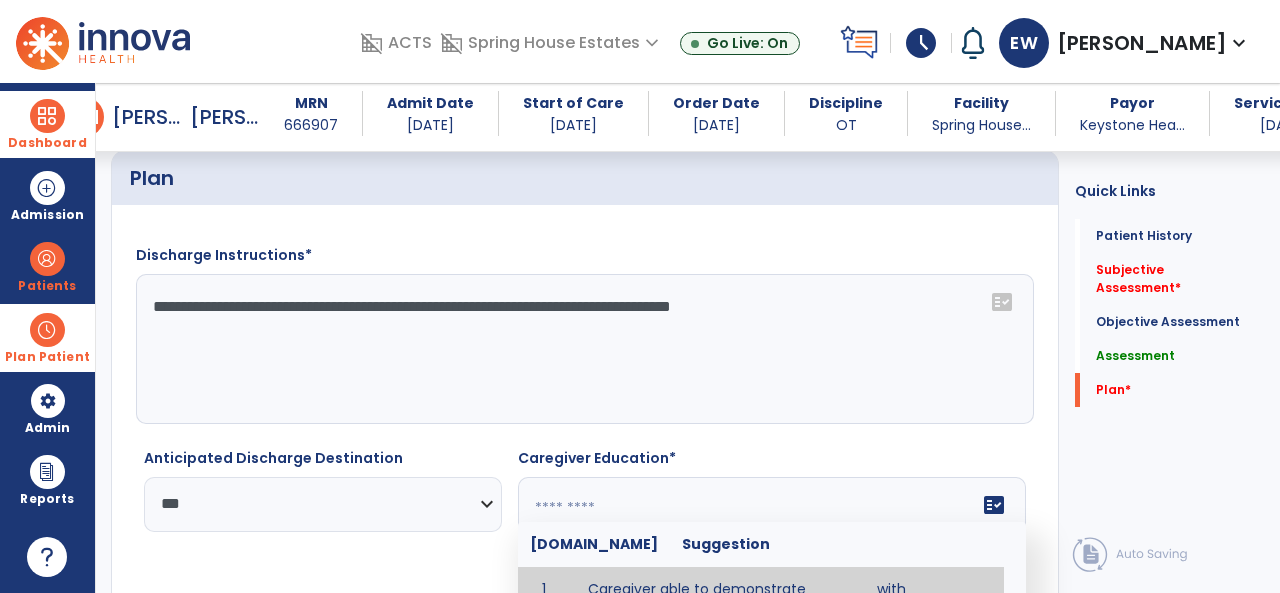 click on "fact_check  [DOMAIN_NAME] Suggestion 1 Caregiver able to demonstrate _______ with competency. 2 Caregiver educated in precautions and is able to recount information with accuracy. 3 Caregiver education initiated with _______ focusing on the following tasks/activities __________. 4 Home exercise program initiated with caregiver focusing on __________. 5 Patient educated in precautions and is able to recount information with [VALUE]% accuracy." 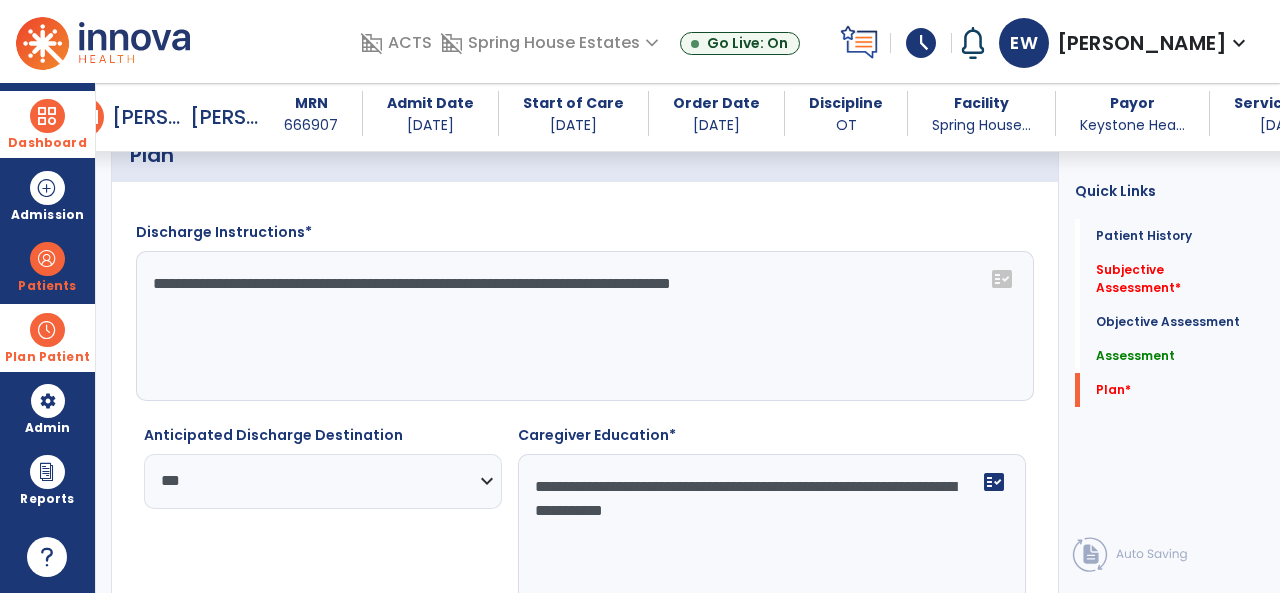 click on "**********" 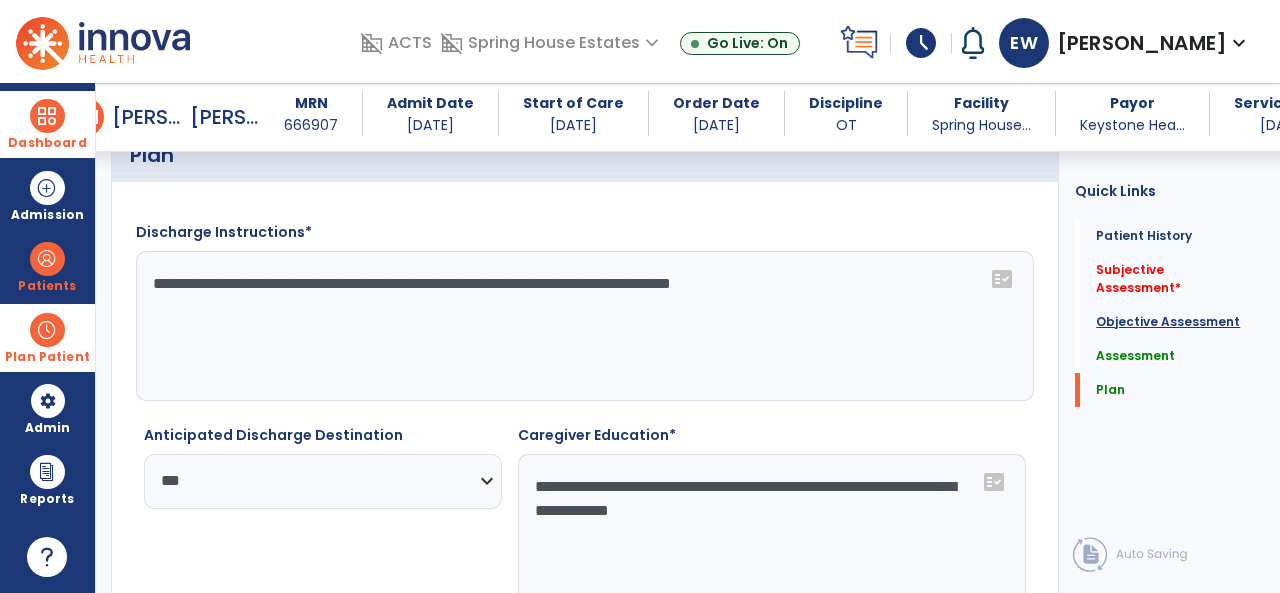 type on "**********" 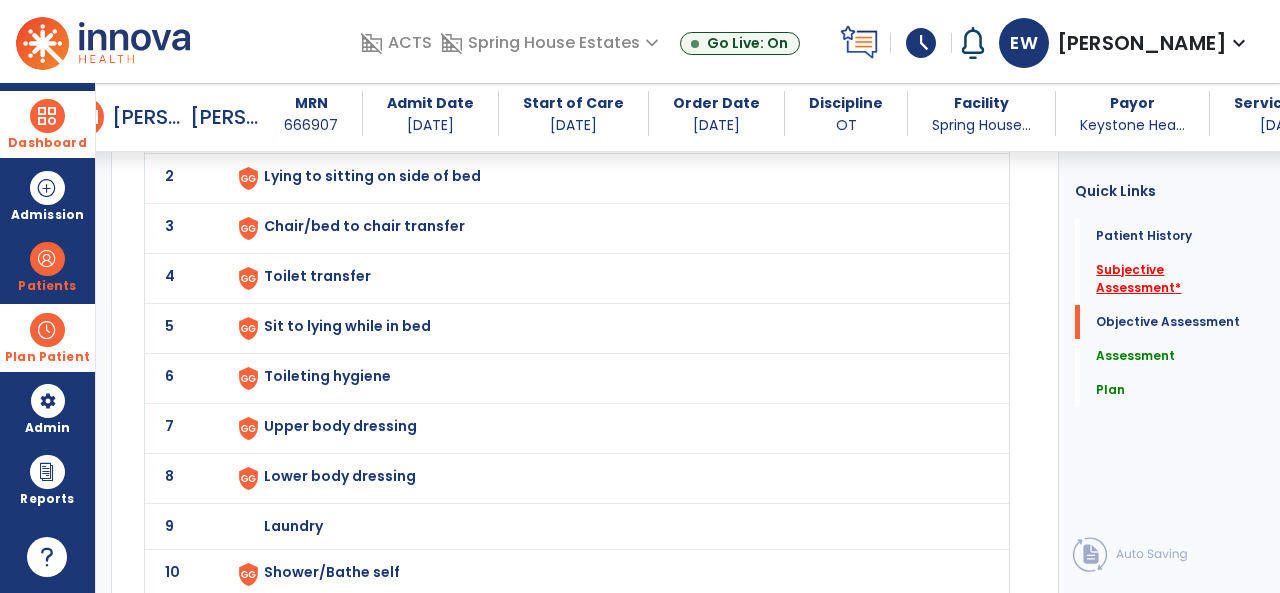 scroll, scrollTop: 3620, scrollLeft: 0, axis: vertical 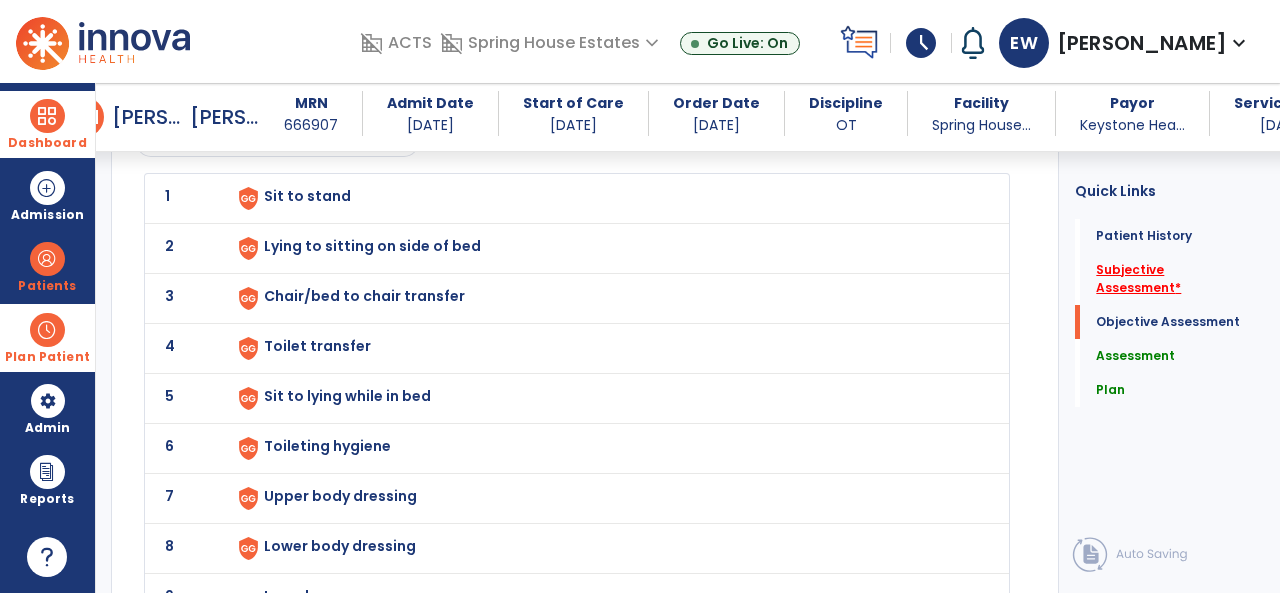 click on "Subjective Assessment   *" 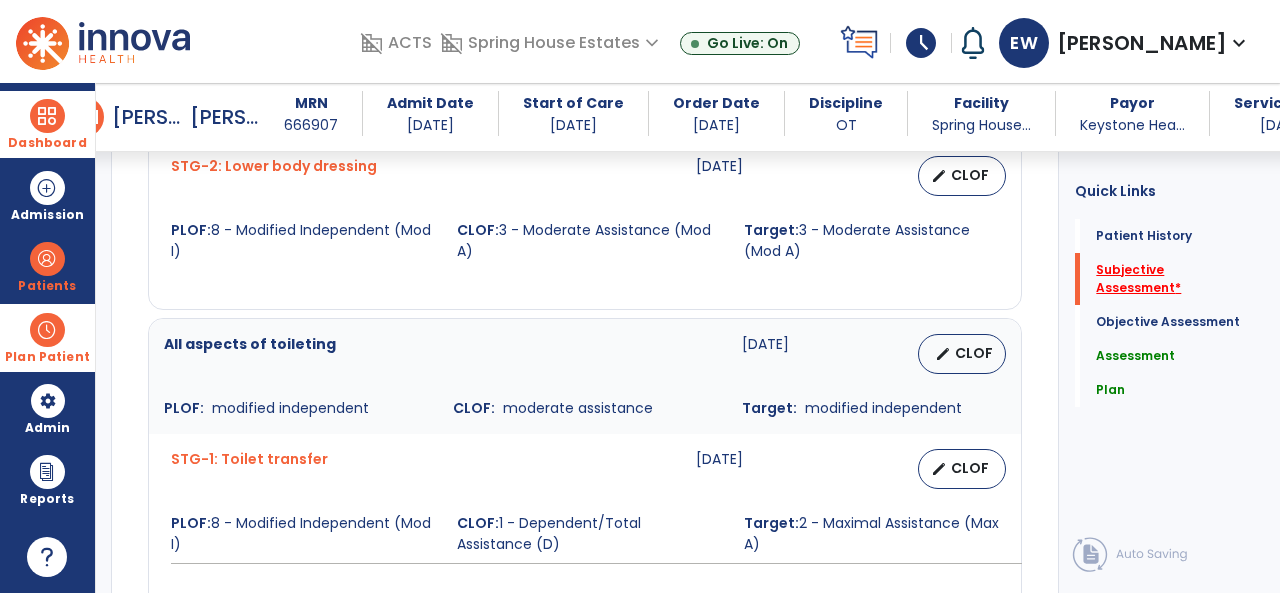 scroll, scrollTop: 513, scrollLeft: 0, axis: vertical 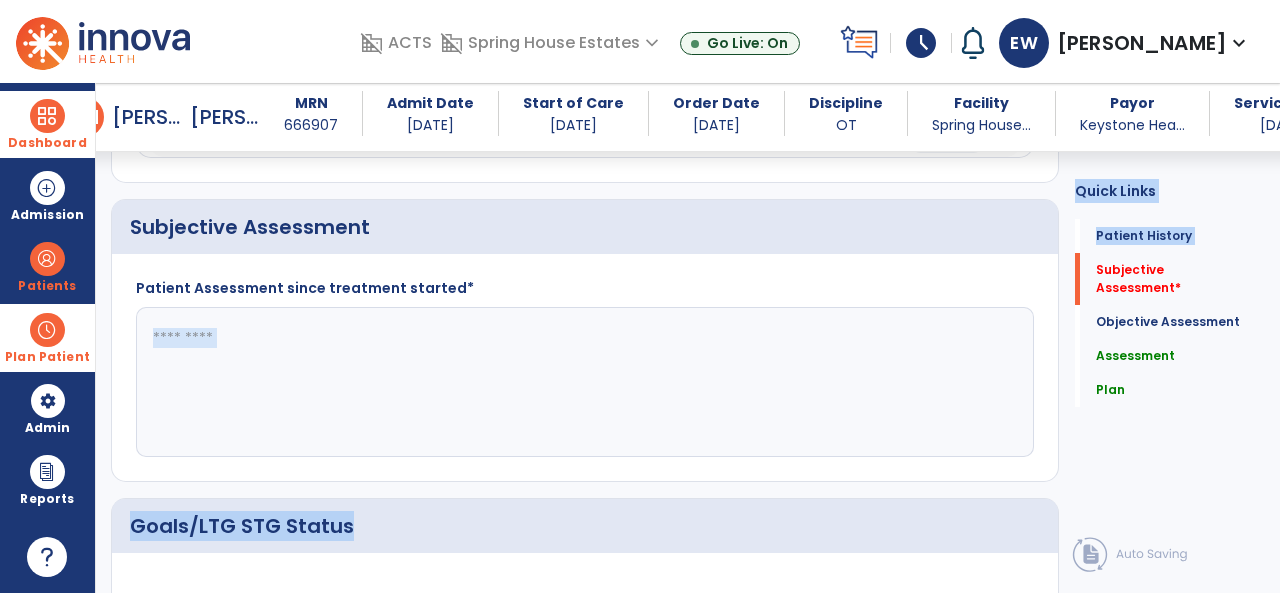 drag, startPoint x: 1072, startPoint y: 267, endPoint x: 1062, endPoint y: 349, distance: 82.607506 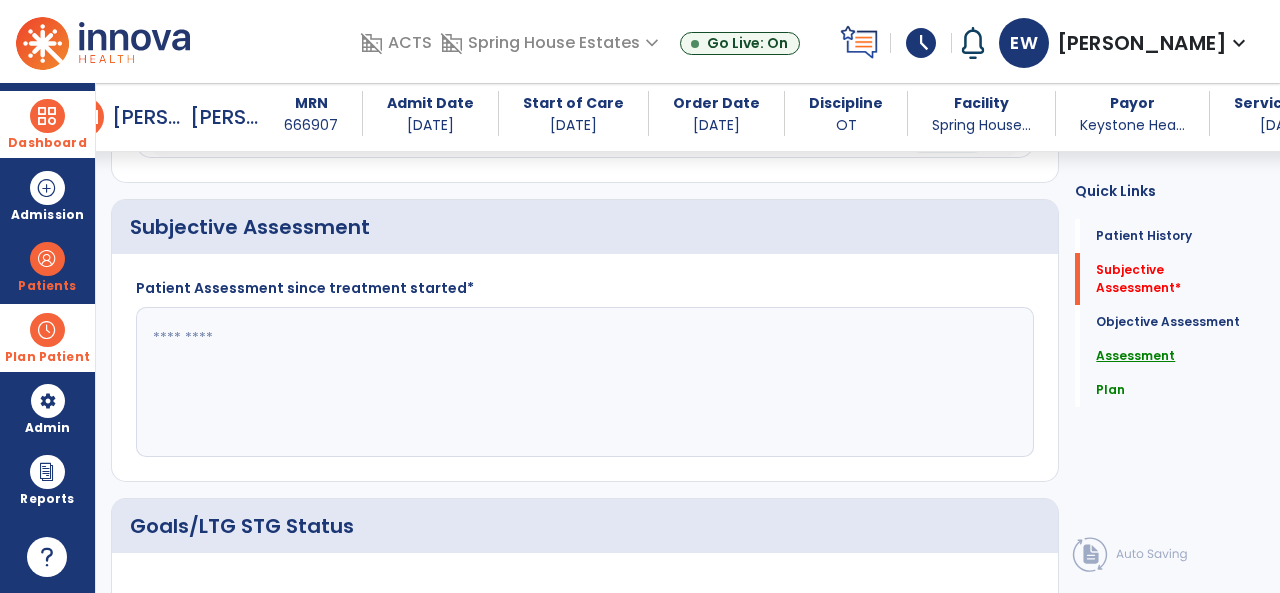 click on "Assessment" 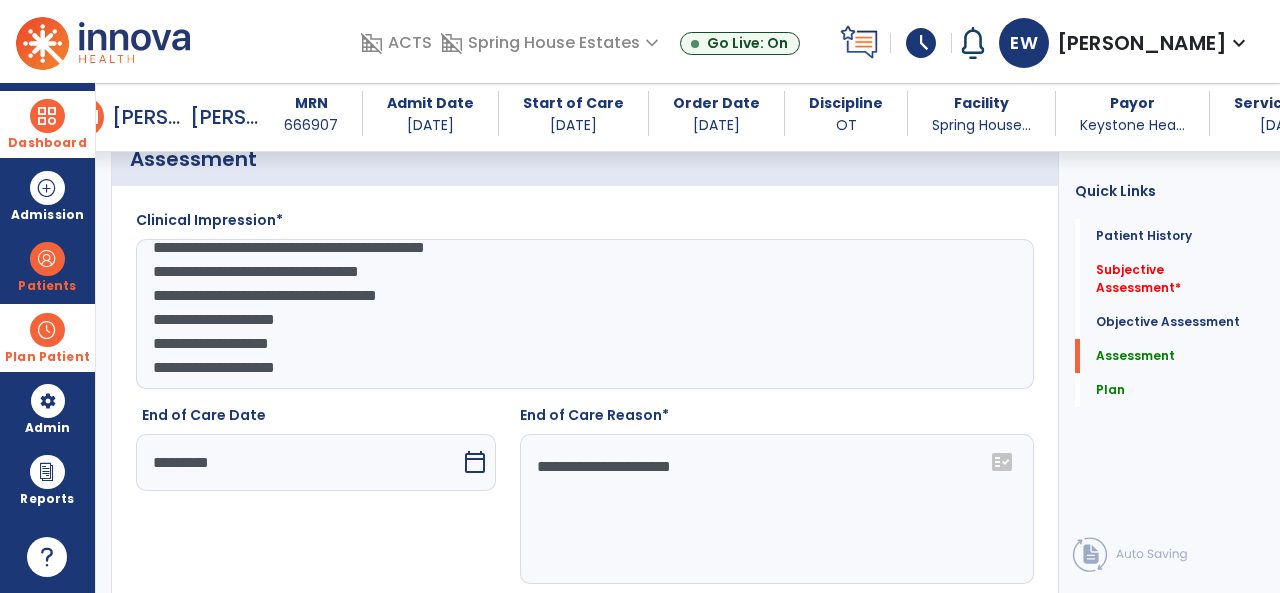 scroll, scrollTop: 4216, scrollLeft: 0, axis: vertical 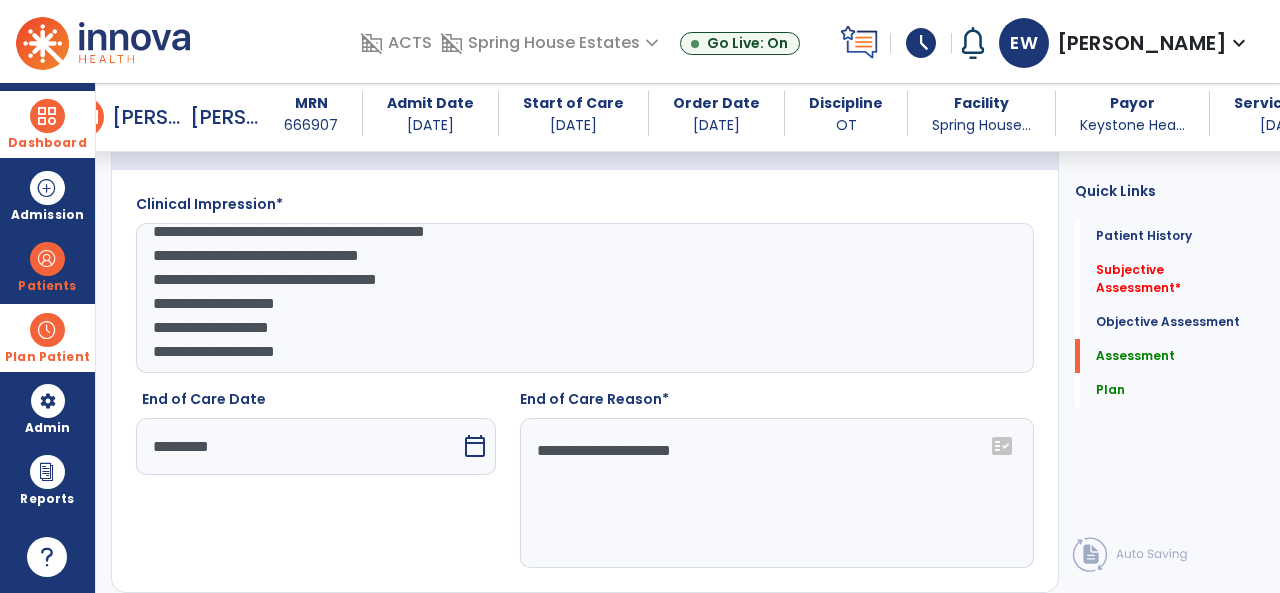 click on "**********" 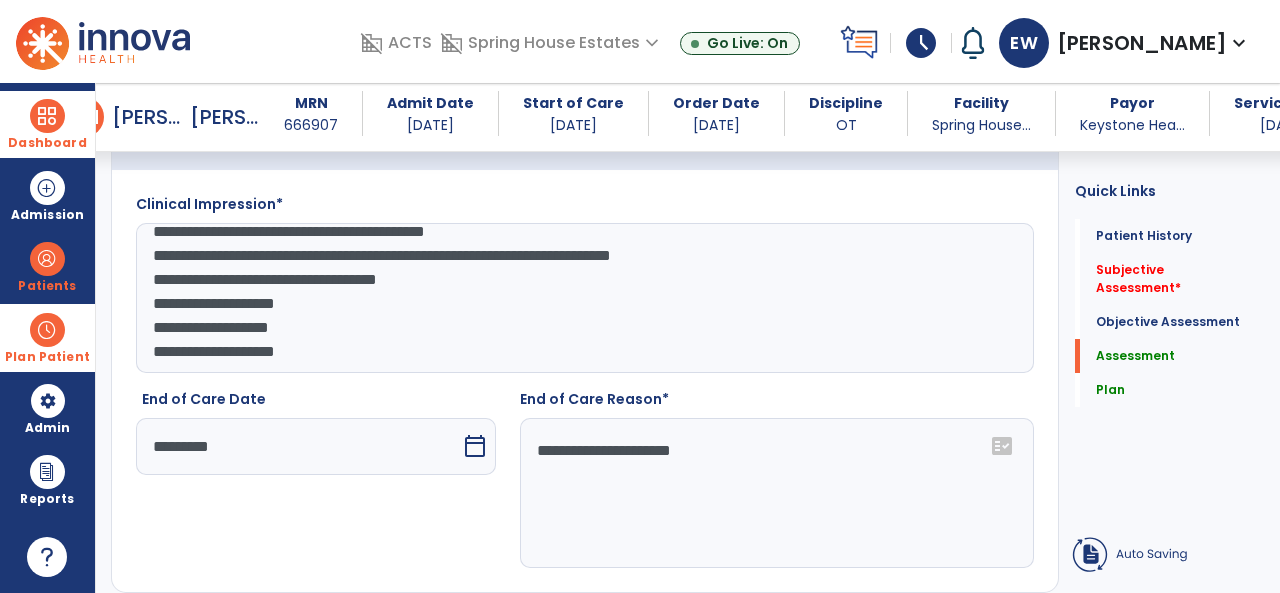 click on "**********" 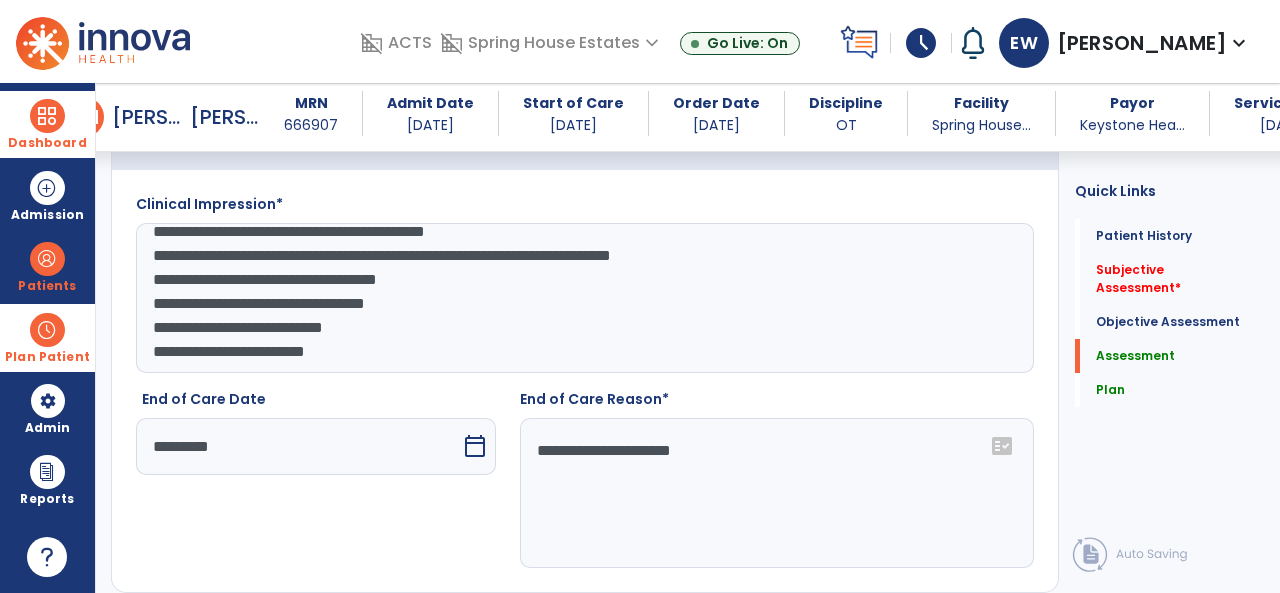 scroll, scrollTop: 20, scrollLeft: 0, axis: vertical 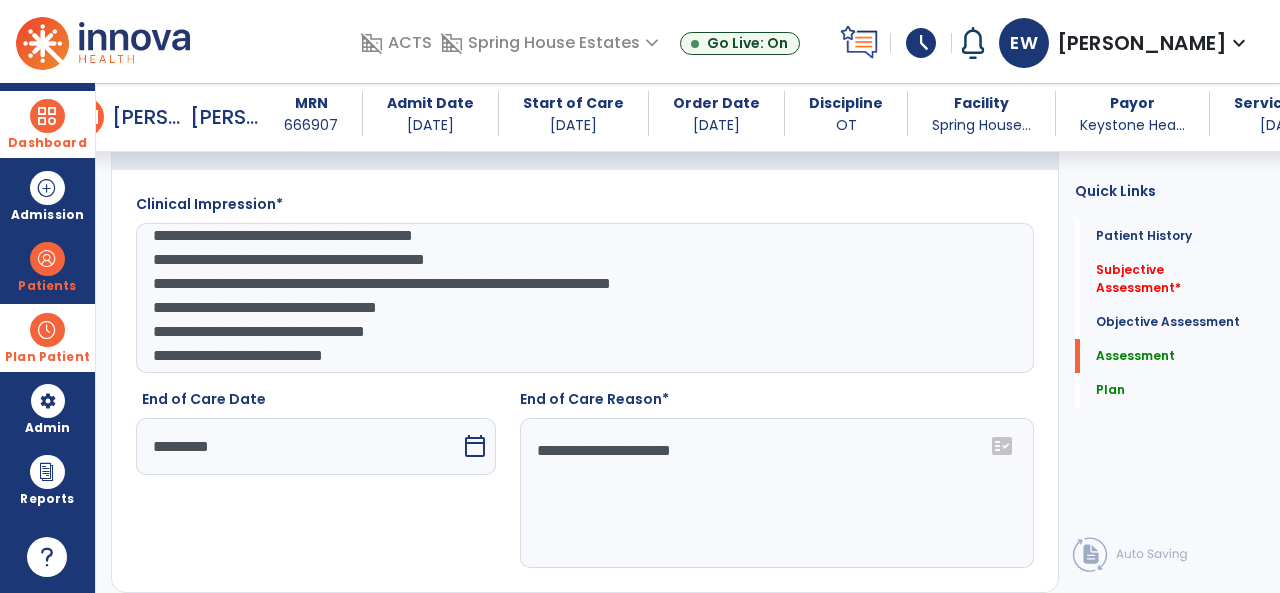 click on "**********" 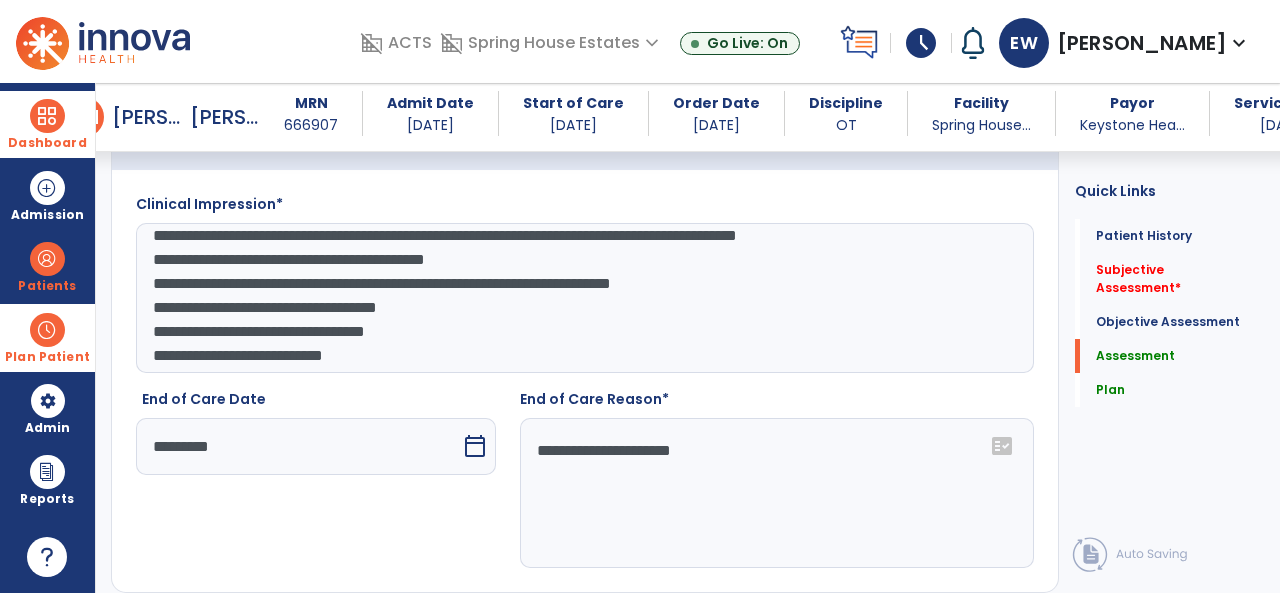 click on "**********" 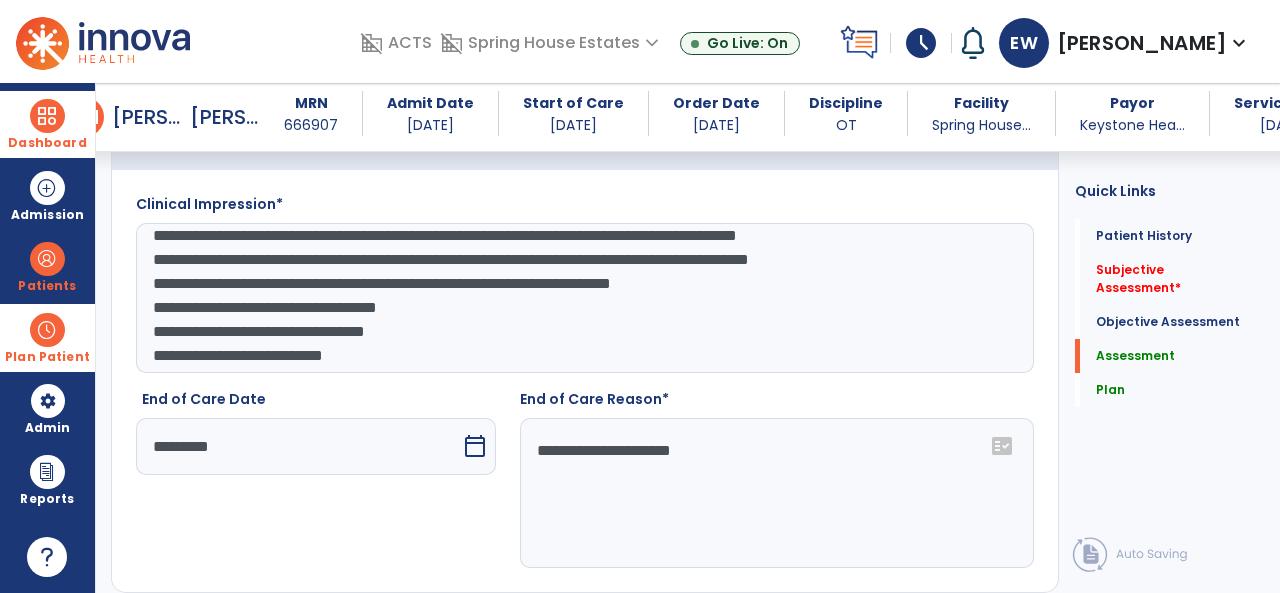 type on "**********" 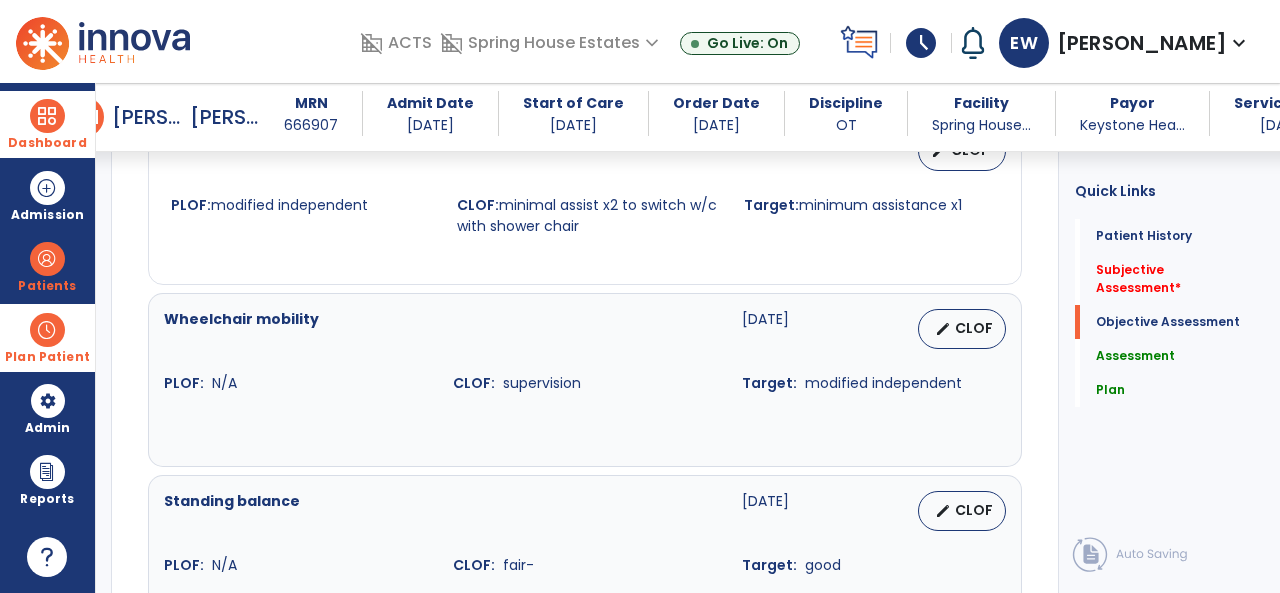 scroll, scrollTop: 2875, scrollLeft: 0, axis: vertical 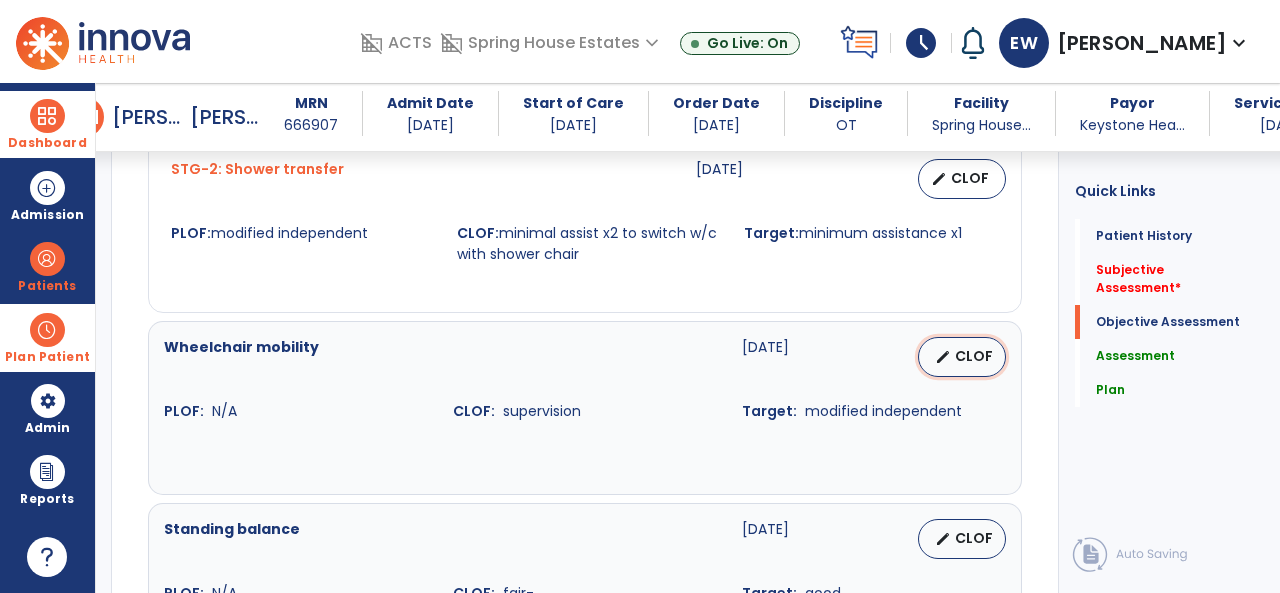 click on "edit   CLOF" at bounding box center (962, 357) 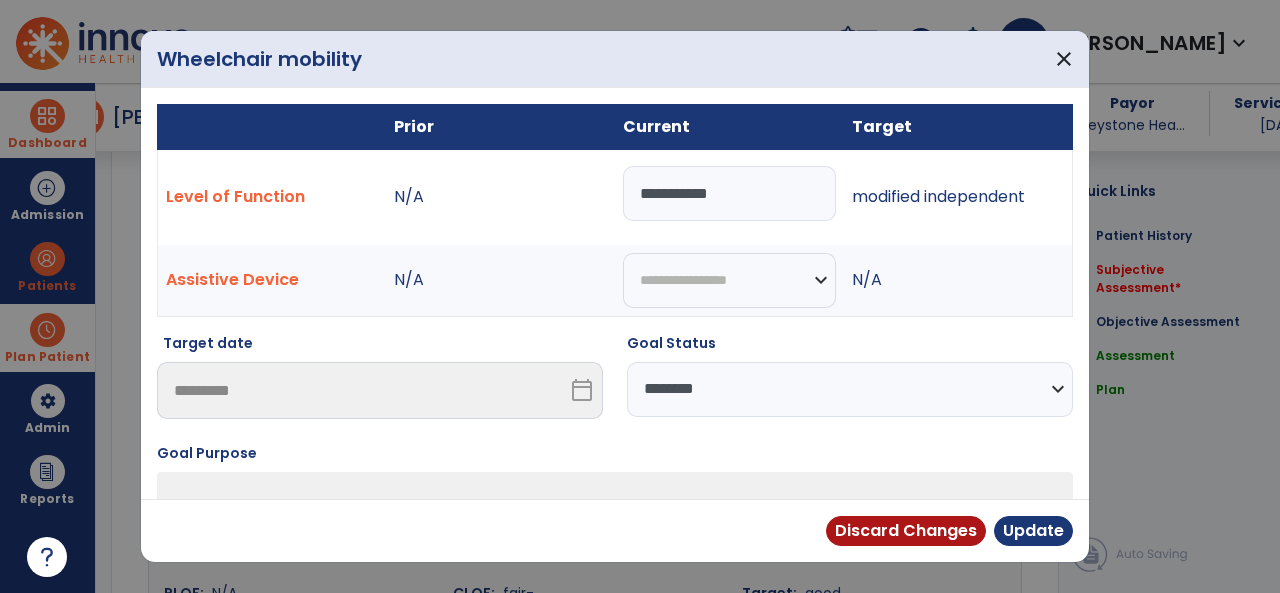 scroll, scrollTop: 2875, scrollLeft: 0, axis: vertical 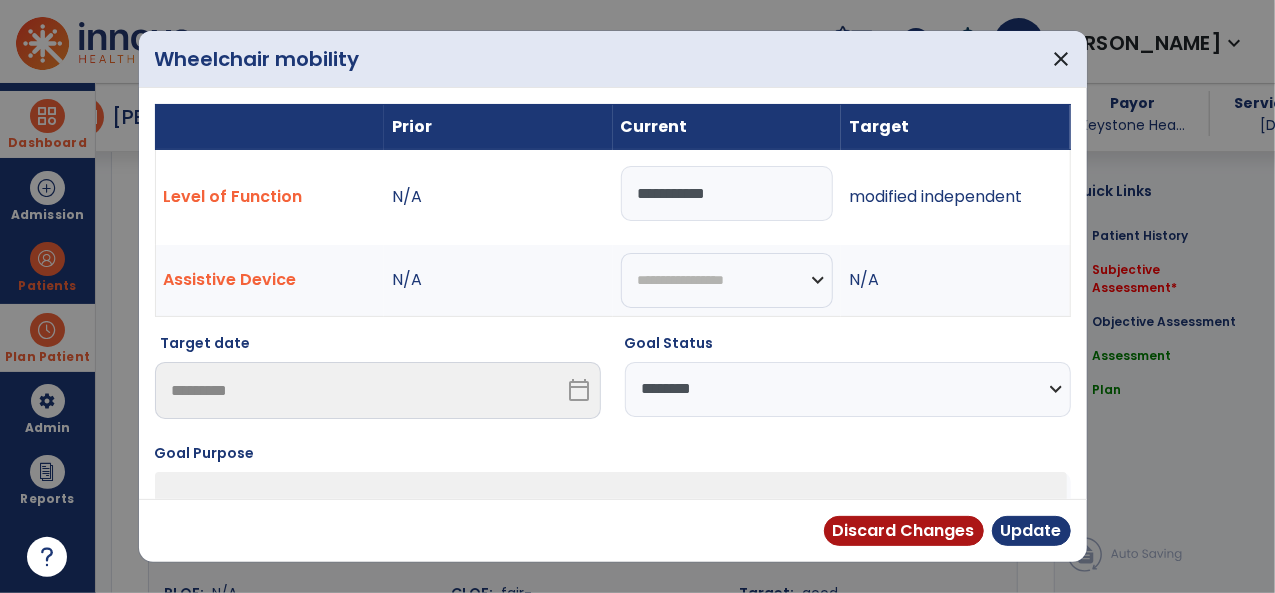 drag, startPoint x: 738, startPoint y: 207, endPoint x: 574, endPoint y: 198, distance: 164.24677 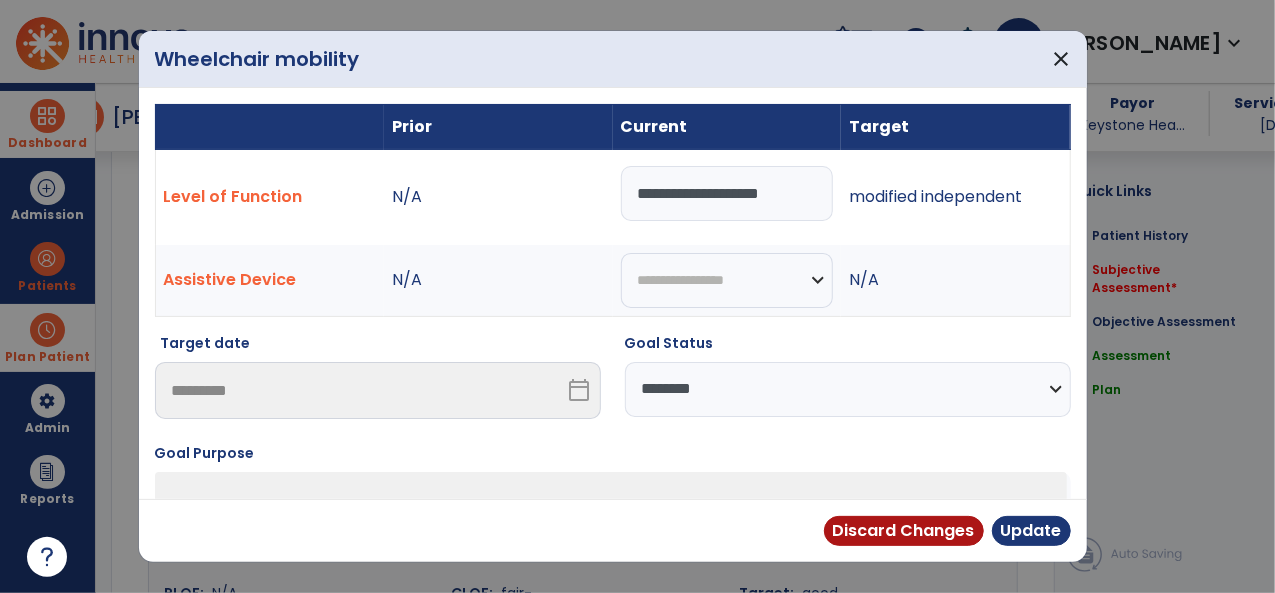 type on "**********" 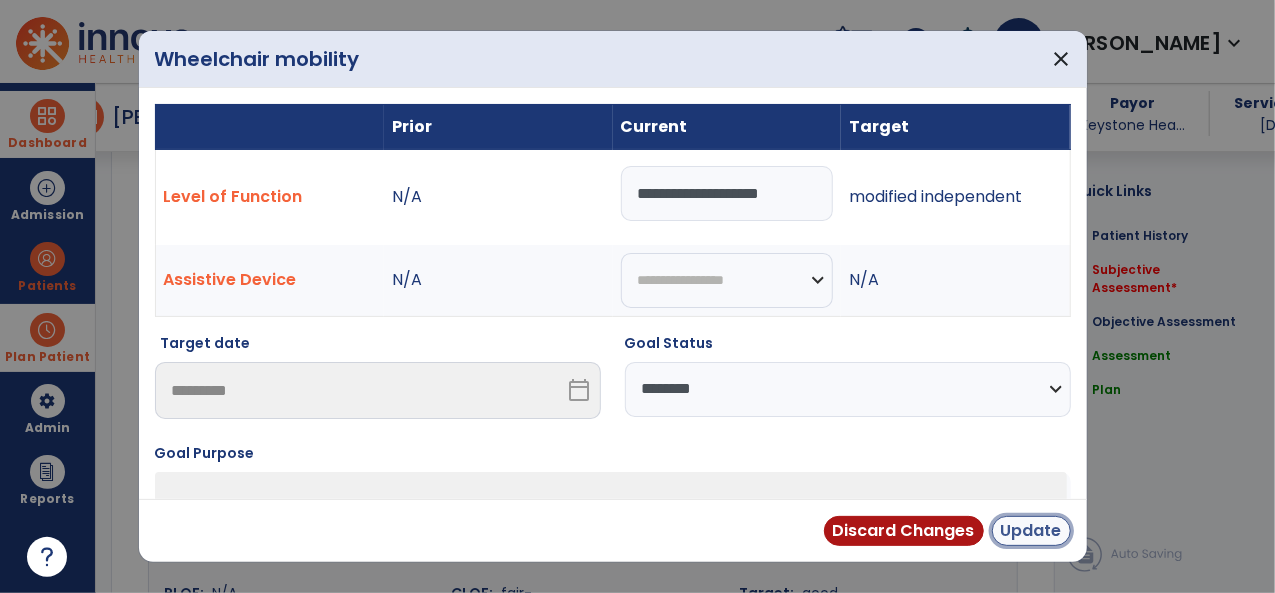 click on "Update" at bounding box center (1031, 531) 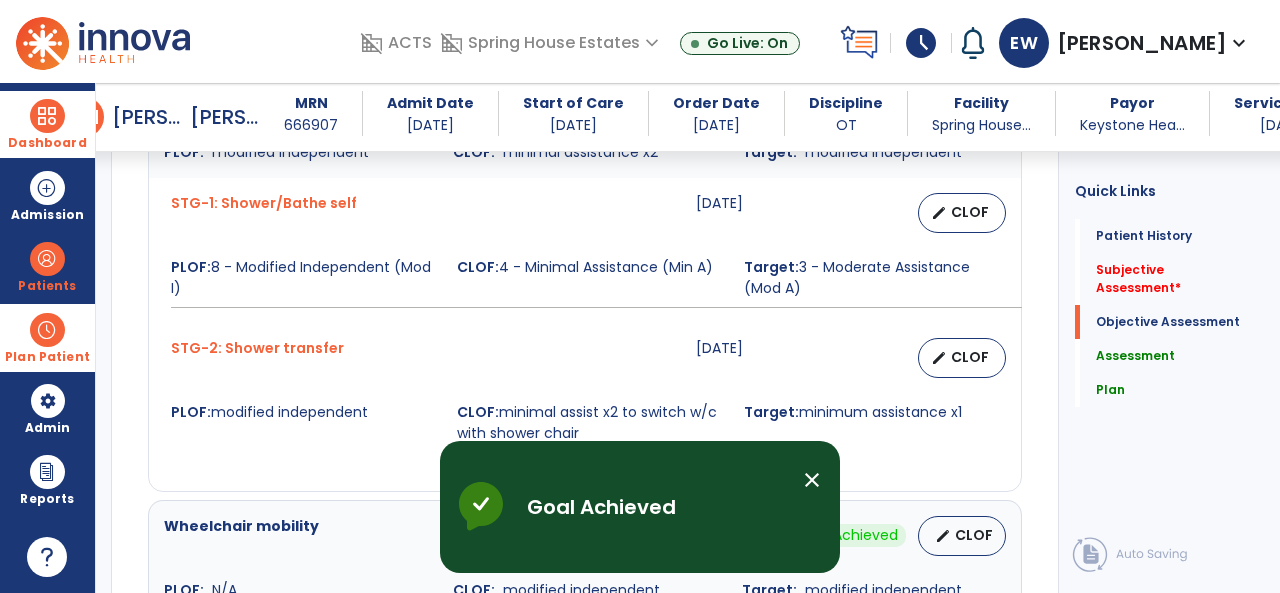 scroll, scrollTop: 2688, scrollLeft: 0, axis: vertical 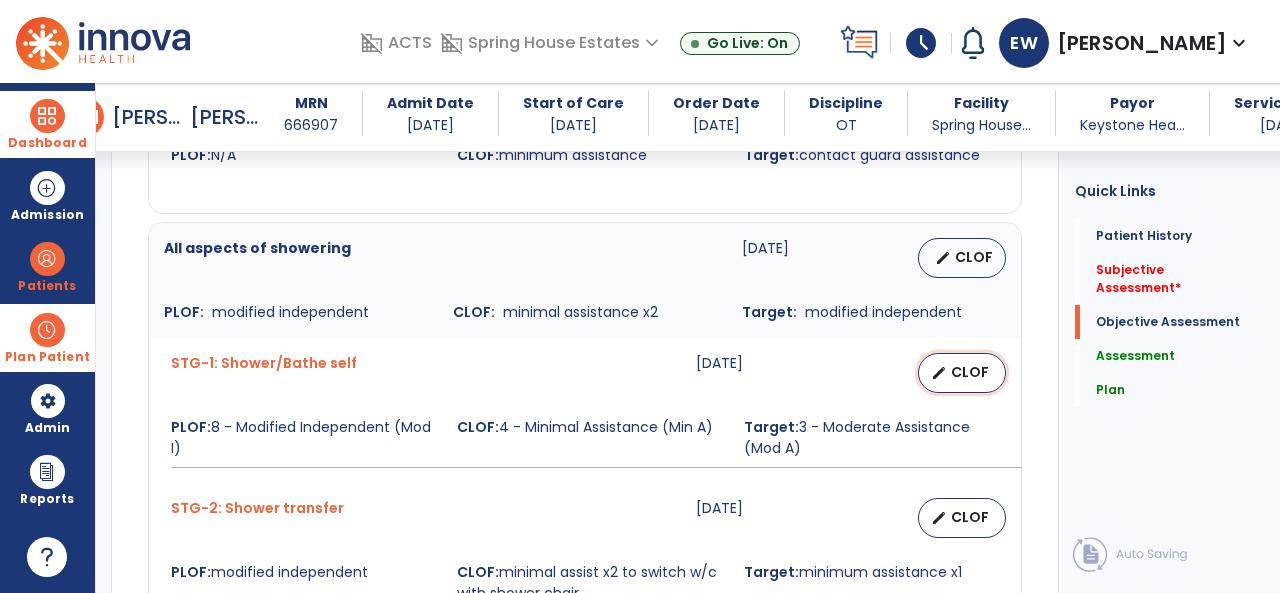 click on "edit   CLOF" at bounding box center [962, 373] 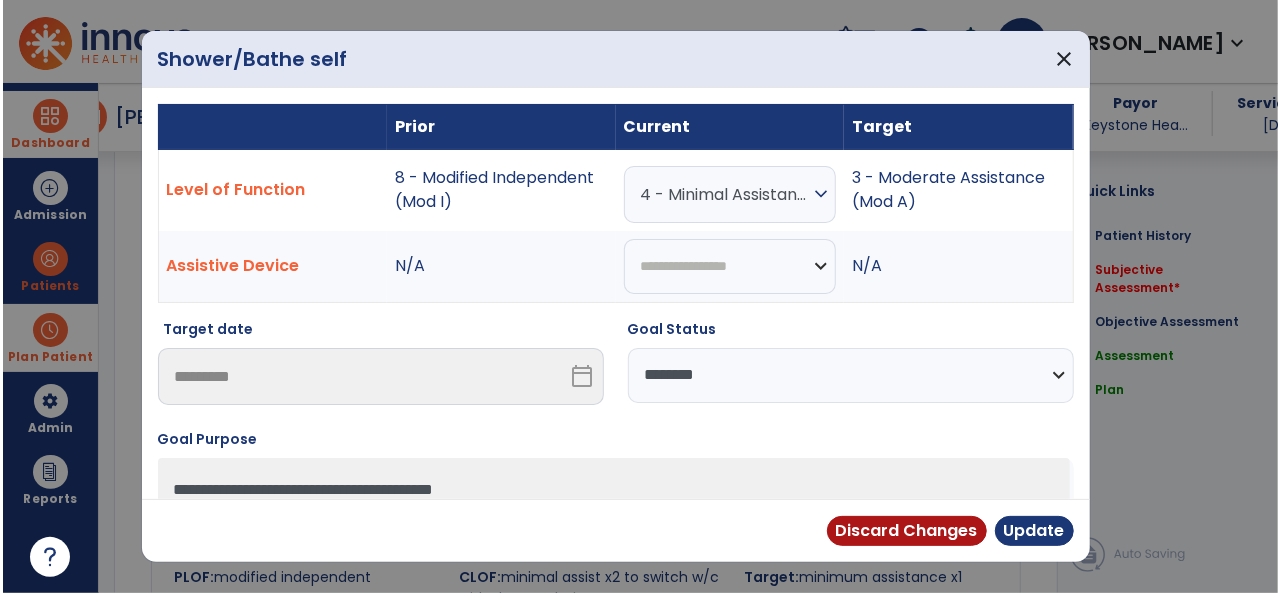 scroll, scrollTop: 2536, scrollLeft: 0, axis: vertical 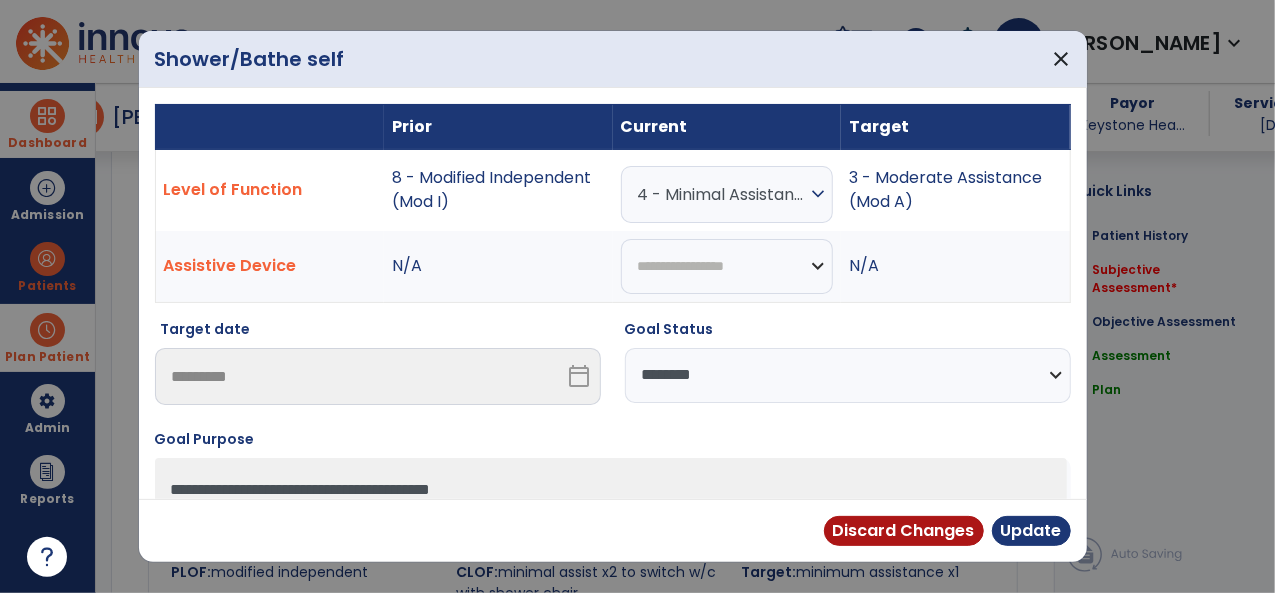 click on "**********" at bounding box center [848, 375] 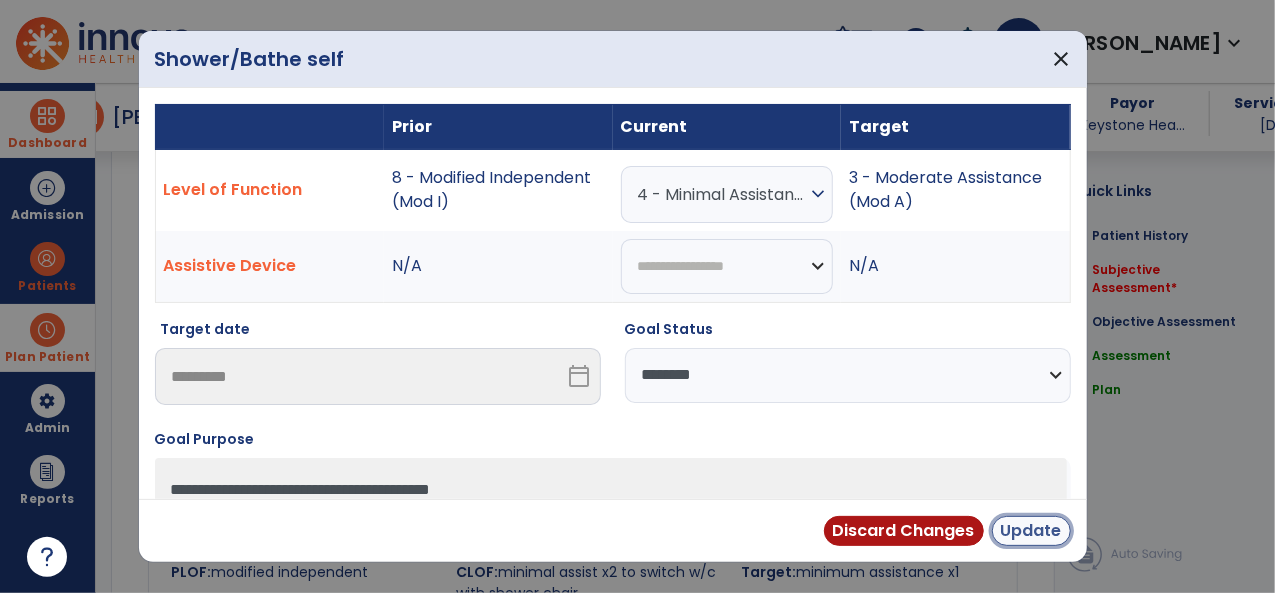 click on "Update" at bounding box center [1031, 531] 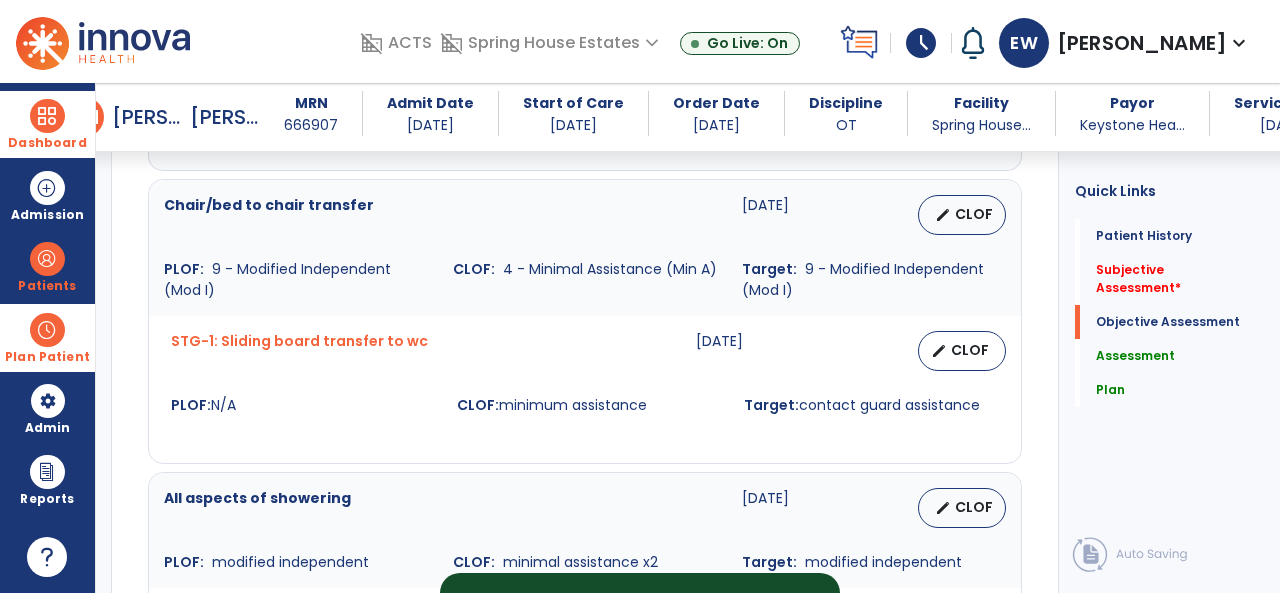 scroll, scrollTop: 2273, scrollLeft: 0, axis: vertical 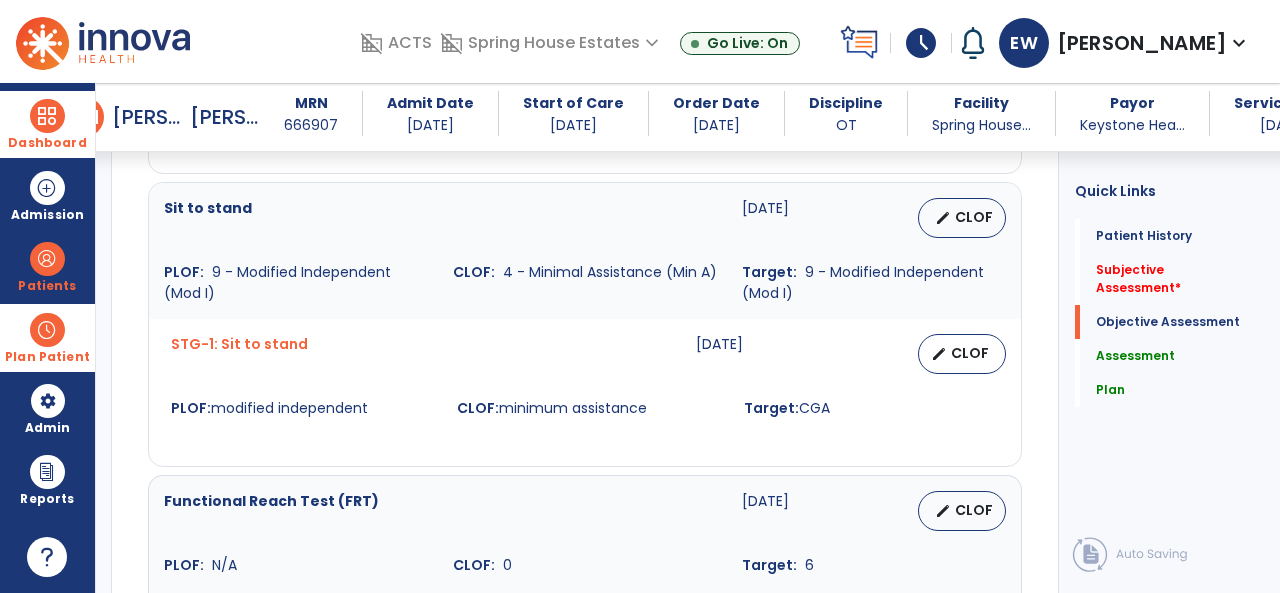 click on "arrow_back   Discharge Note   arrow_back      [PERSON_NAME],   [PERSON_NAME]  MRN [MEDICAL_RECORD_NUMBER] Admit Date [DATE] Start of Care [DATE] Order Date [DATE] Discipline OT Facility [GEOGRAPHIC_DATA]... Payor Keystone Hea... Service Date [DATE] Patient Demographics  Medical Diagnosis   Treatment Diagnosis
Code
Description
N/A to" at bounding box center (688, 338) 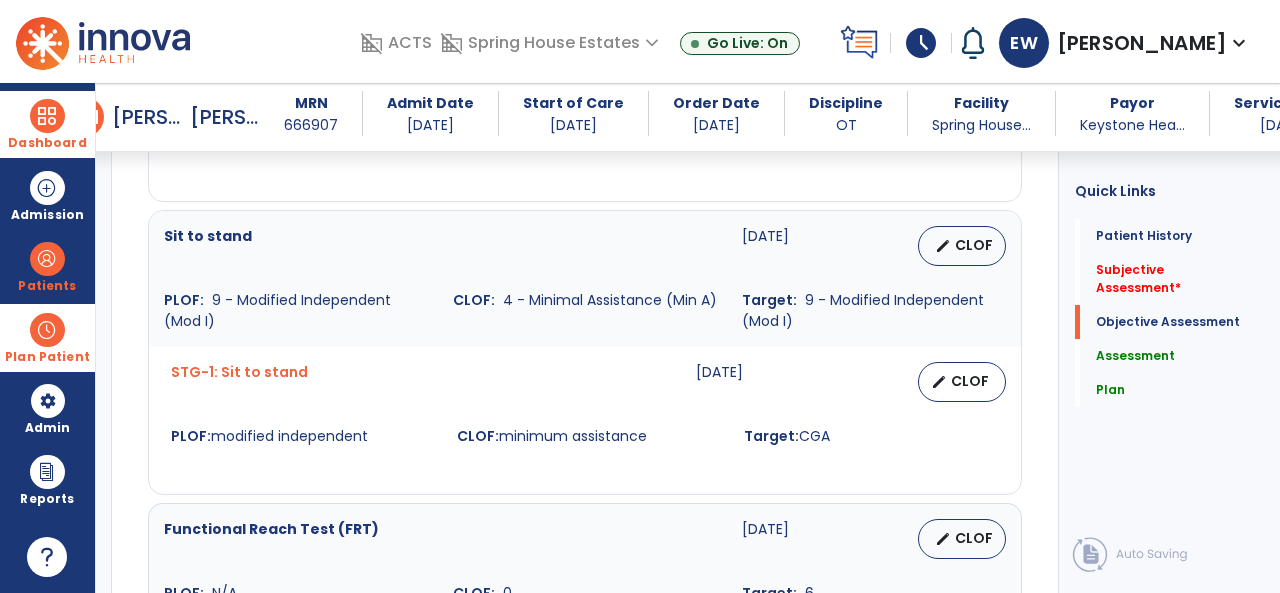 click on "arrow_back   Discharge Note   arrow_back      [PERSON_NAME],   [PERSON_NAME]  MRN [MEDICAL_RECORD_NUMBER] Admit Date [DATE] Start of Care [DATE] Order Date [DATE] Discipline OT Facility [GEOGRAPHIC_DATA]... Payor Keystone Hea... Service Date [DATE] Patient Demographics  Medical Diagnosis   Treatment Diagnosis
Code
Description
N/A to" at bounding box center [688, 338] 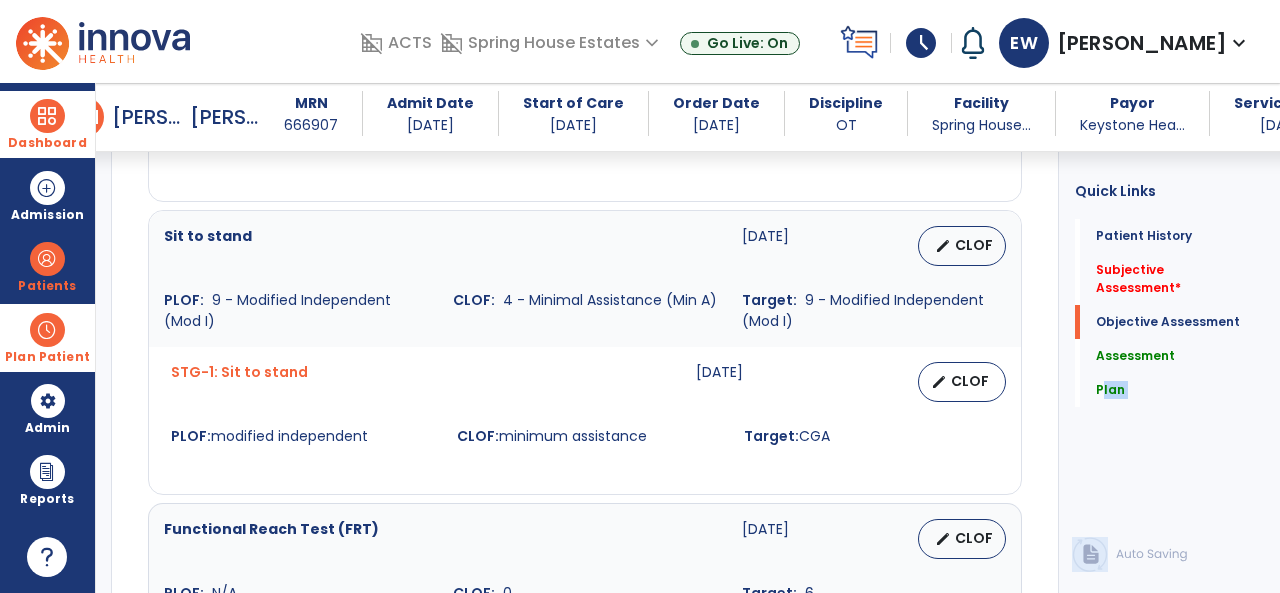 click on "arrow_back   Discharge Note   arrow_back      [PERSON_NAME],   [PERSON_NAME]  MRN [MEDICAL_RECORD_NUMBER] Admit Date [DATE] Start of Care [DATE] Order Date [DATE] Discipline OT Facility [GEOGRAPHIC_DATA]... Payor Keystone Hea... Service Date [DATE] Patient Demographics  Medical Diagnosis   Treatment Diagnosis
Code
Description
N/A to" at bounding box center (688, 338) 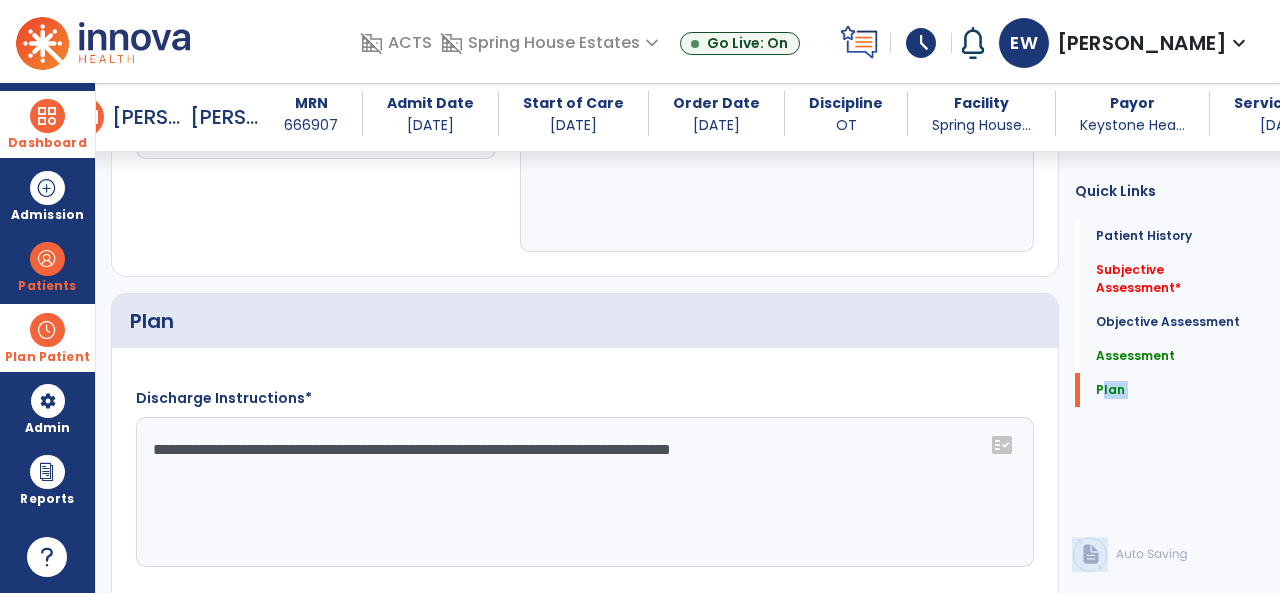 scroll, scrollTop: 4497, scrollLeft: 0, axis: vertical 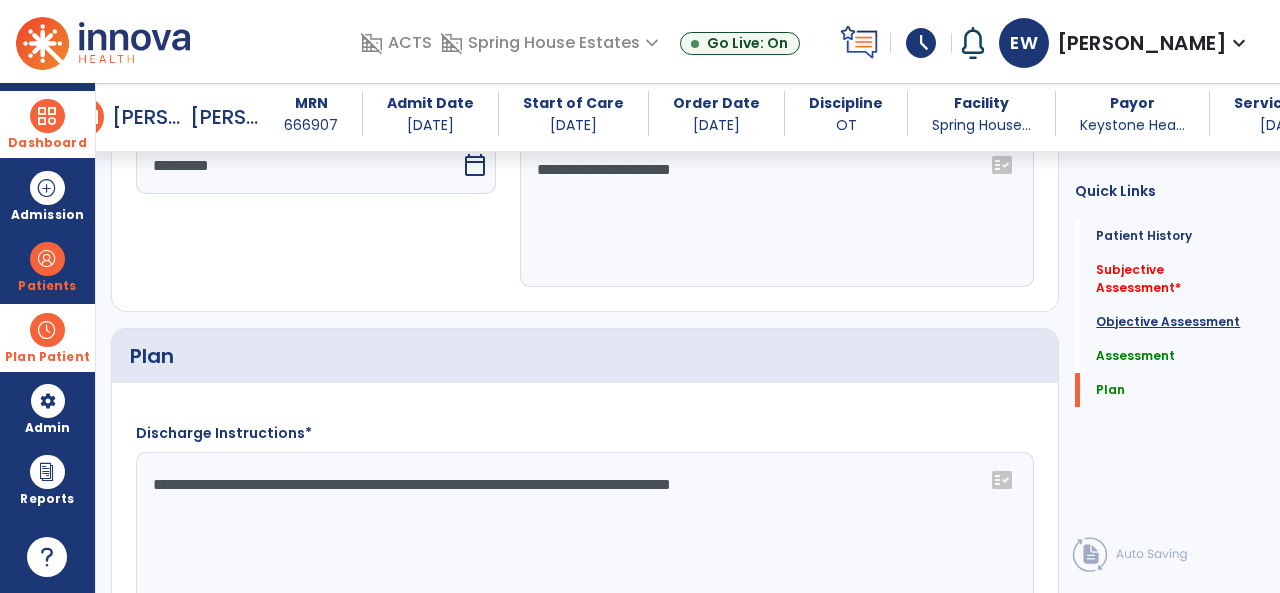 click on "Objective Assessment" 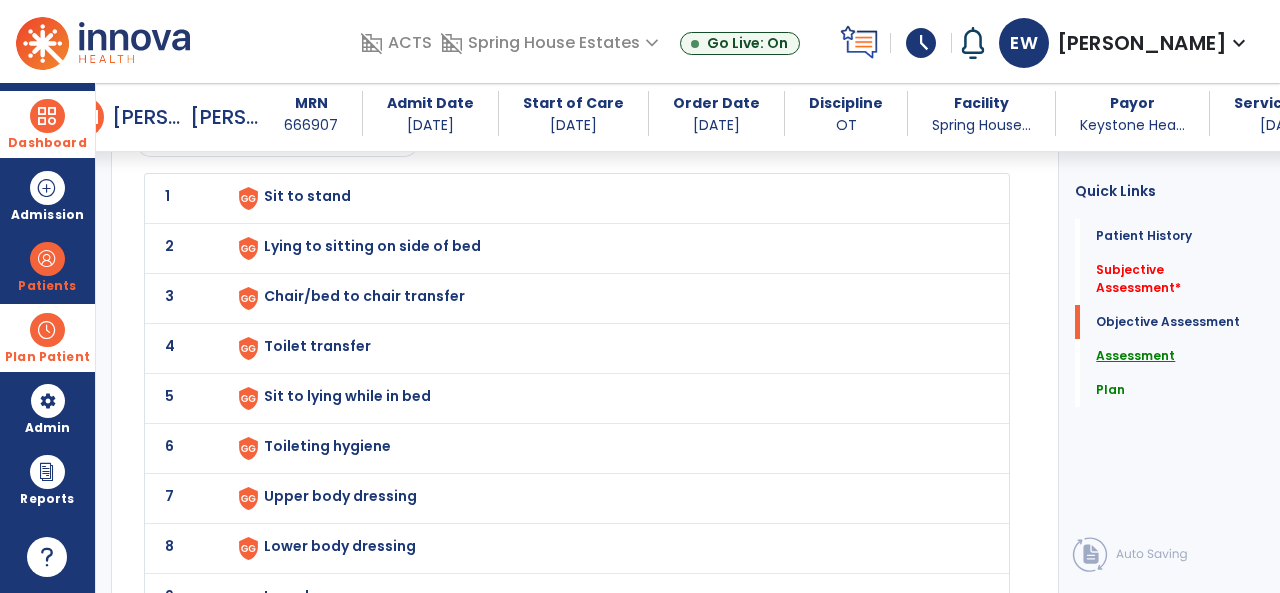 click on "Assessment" 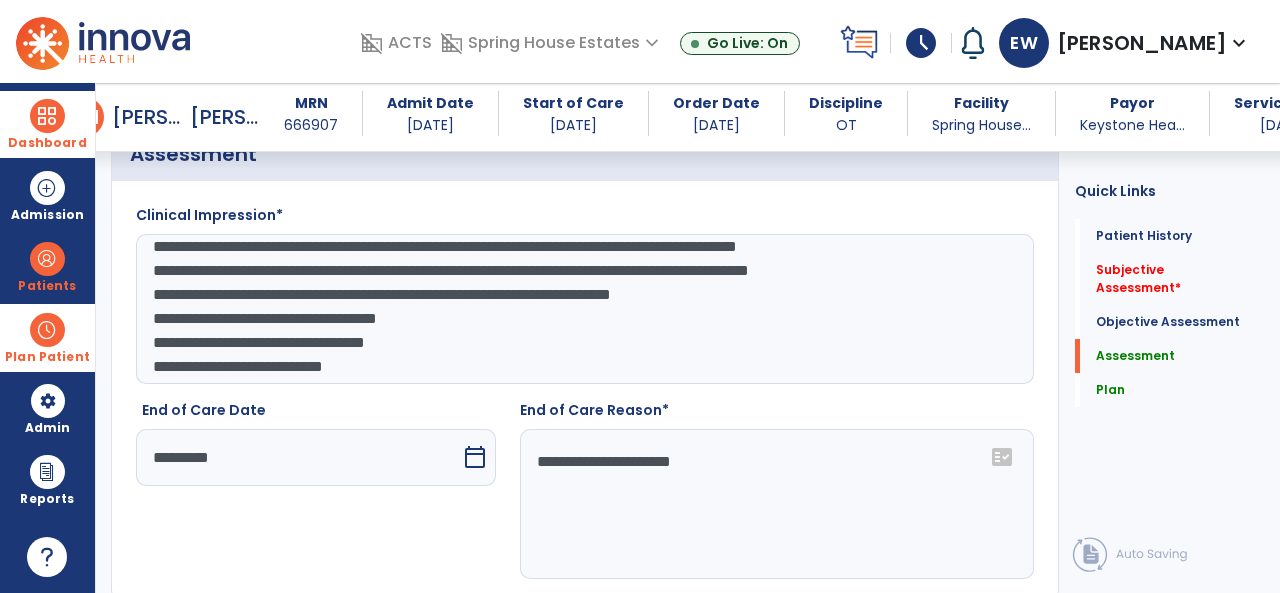 scroll, scrollTop: 4216, scrollLeft: 0, axis: vertical 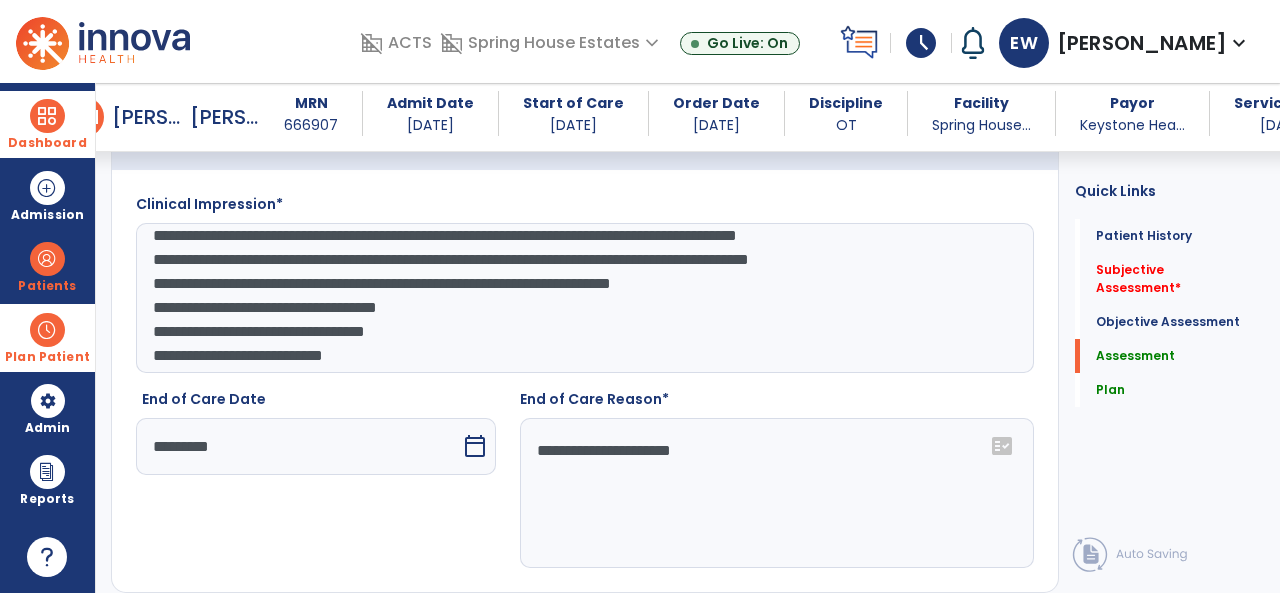 click on "**********" 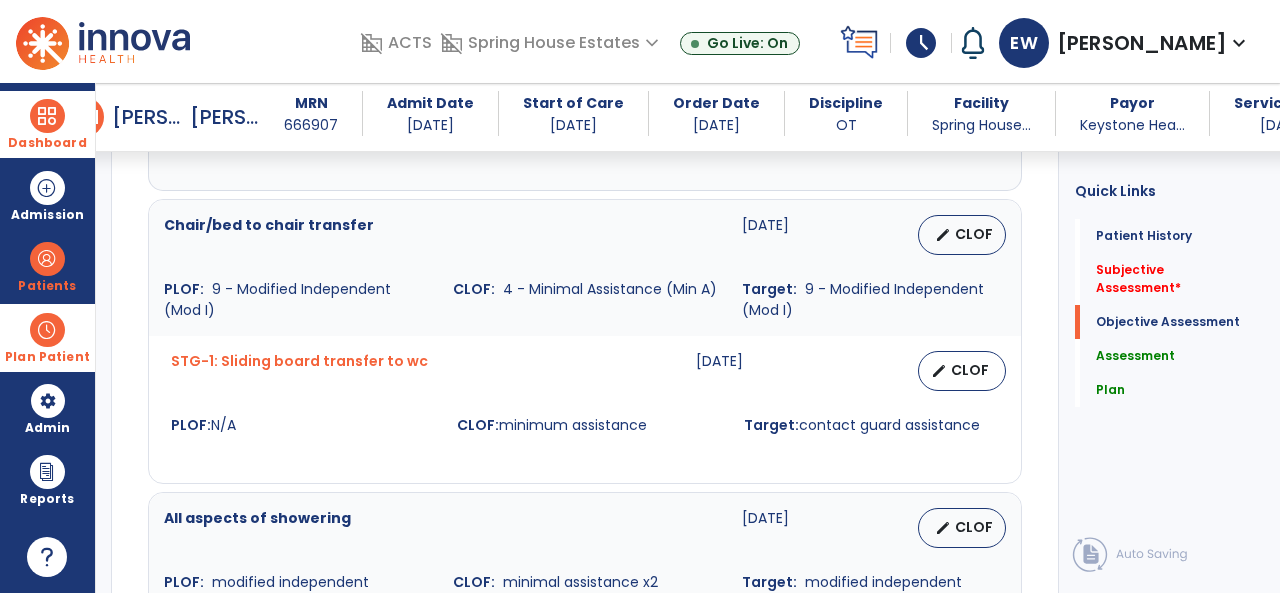 scroll, scrollTop: 2390, scrollLeft: 0, axis: vertical 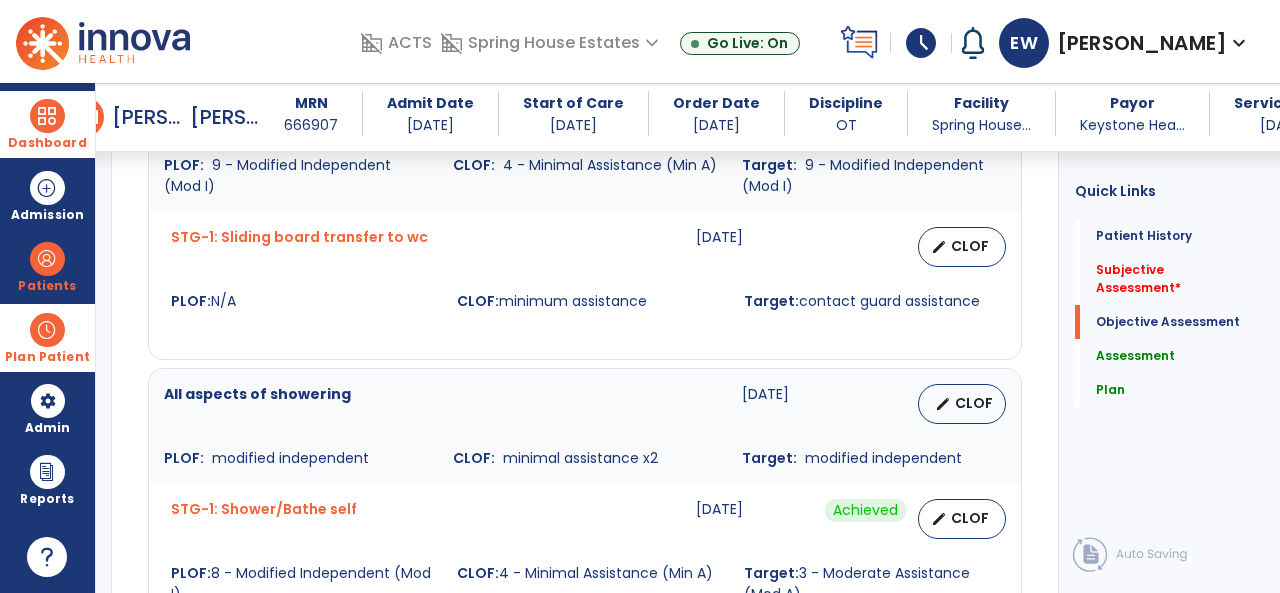 type on "**********" 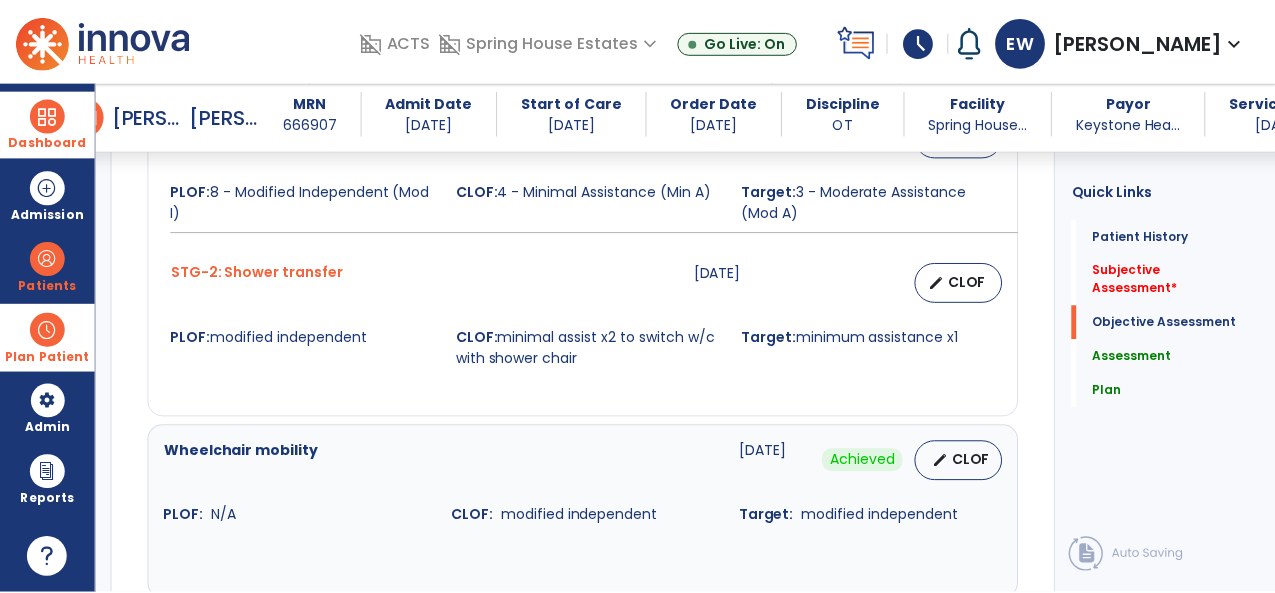 scroll, scrollTop: 2785, scrollLeft: 0, axis: vertical 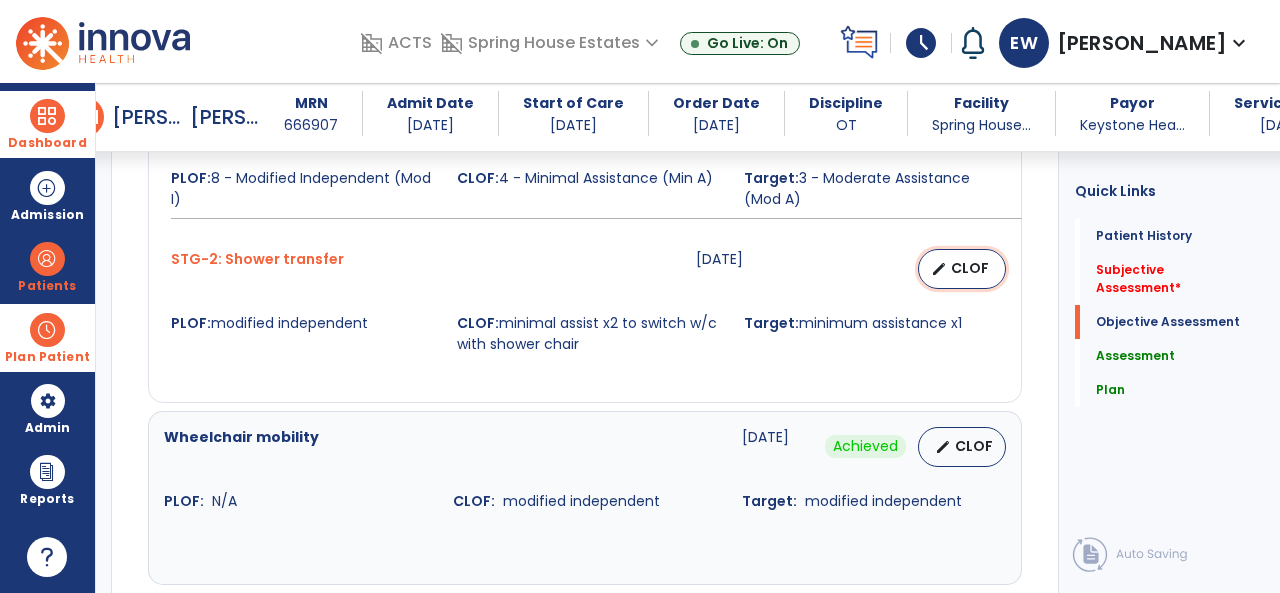 click on "CLOF" at bounding box center (970, 268) 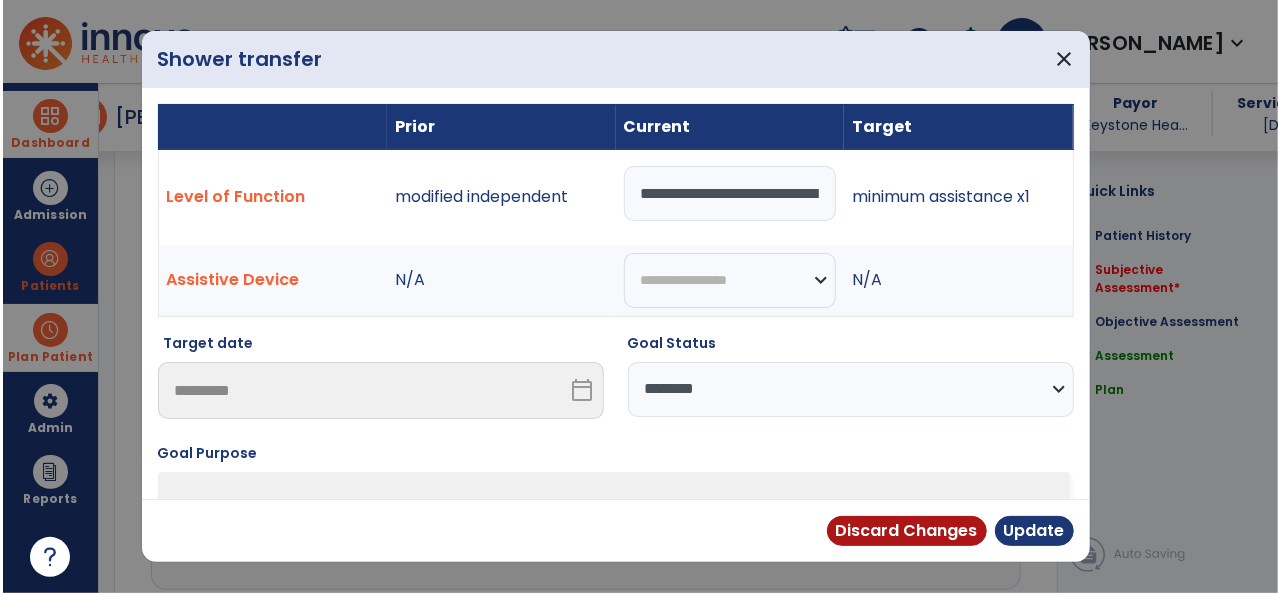 scroll, scrollTop: 2785, scrollLeft: 0, axis: vertical 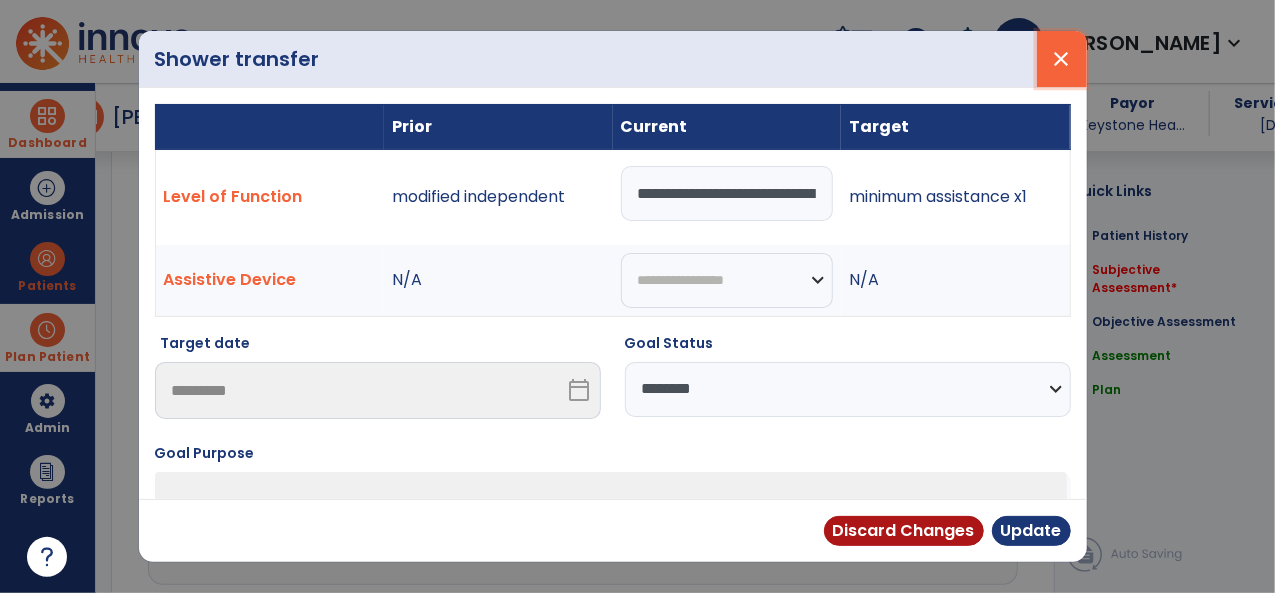click on "close" at bounding box center (1062, 59) 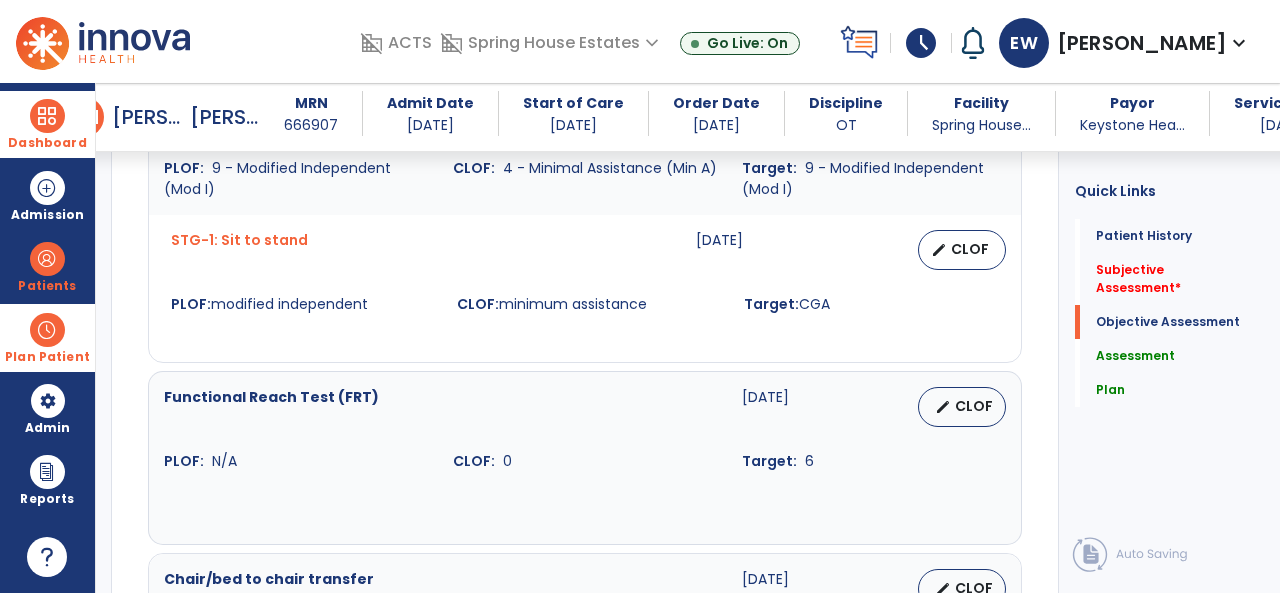 scroll, scrollTop: 0, scrollLeft: 0, axis: both 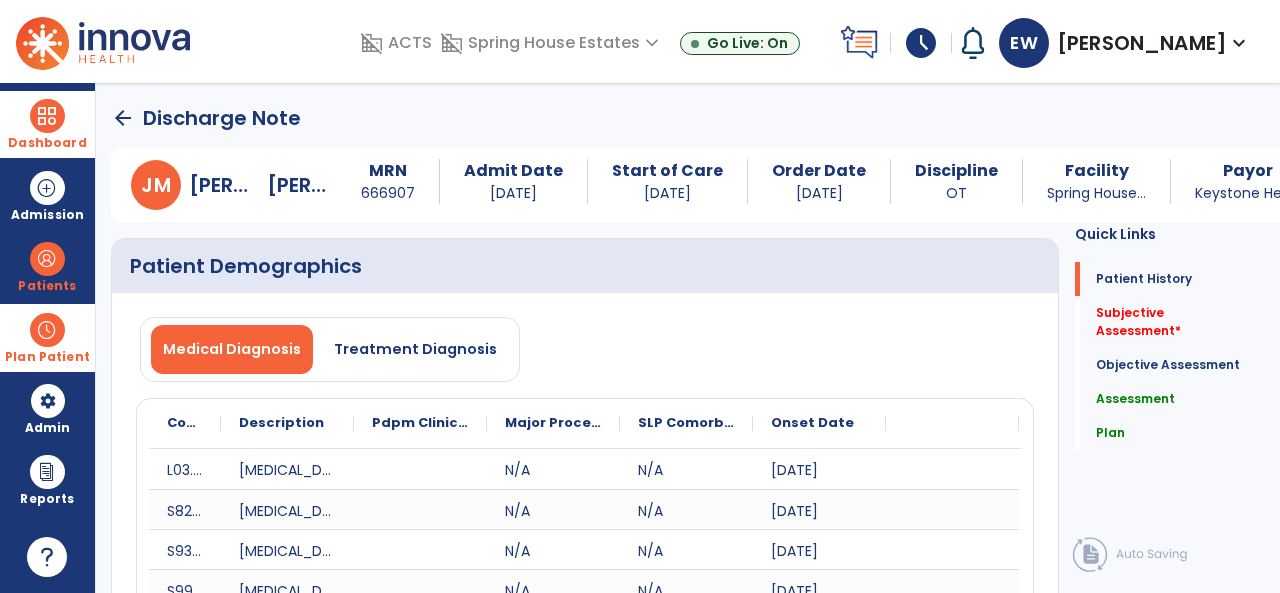 click on "arrow_back" 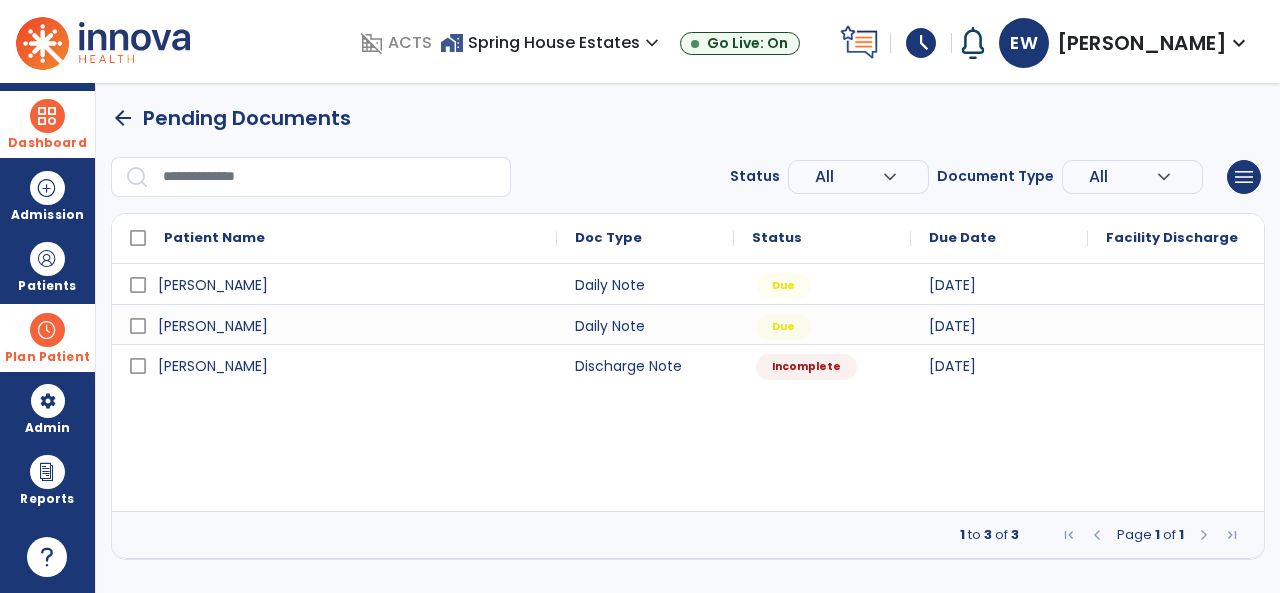 click on "schedule" at bounding box center [921, 43] 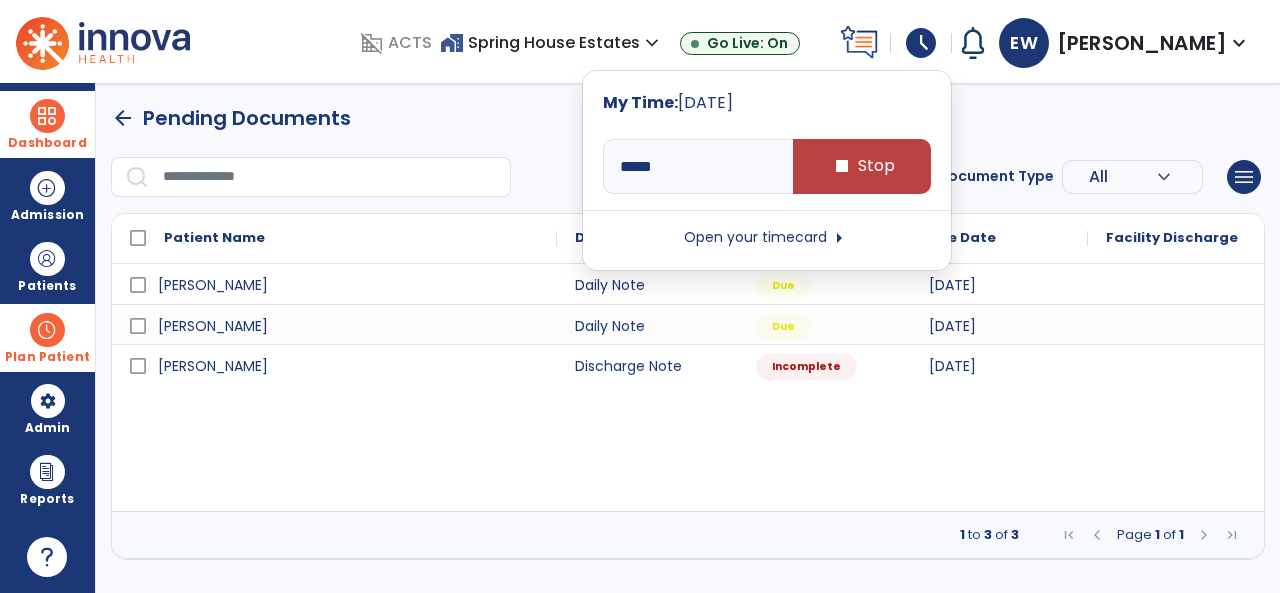 click on "arrow_back" at bounding box center [123, 118] 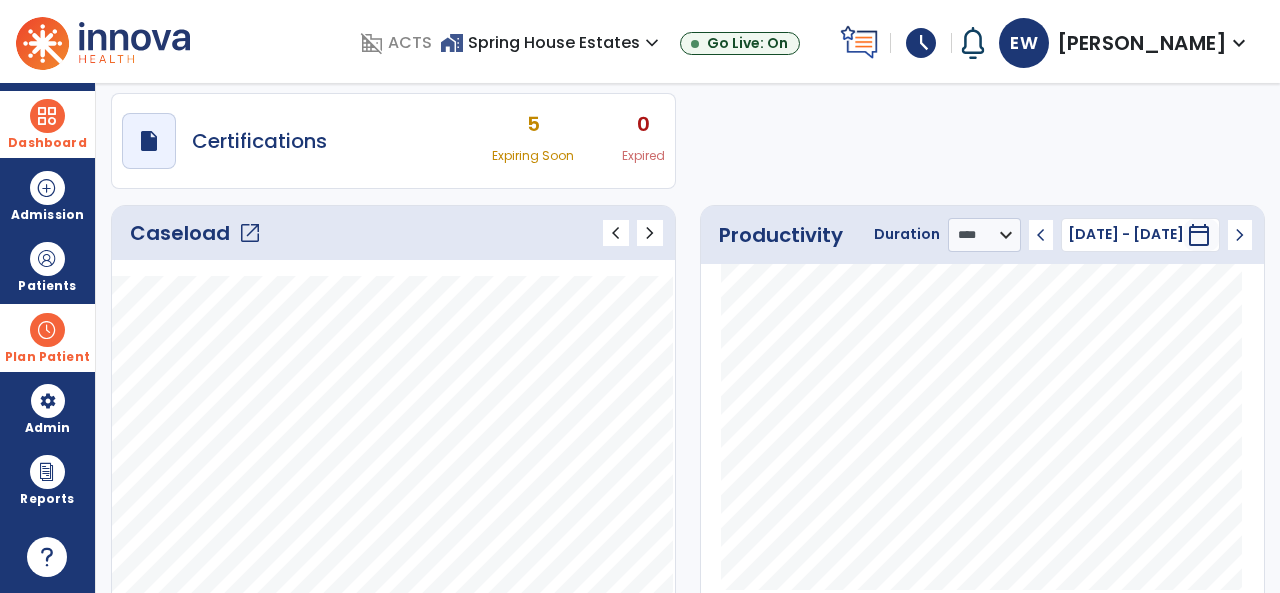 scroll, scrollTop: 0, scrollLeft: 0, axis: both 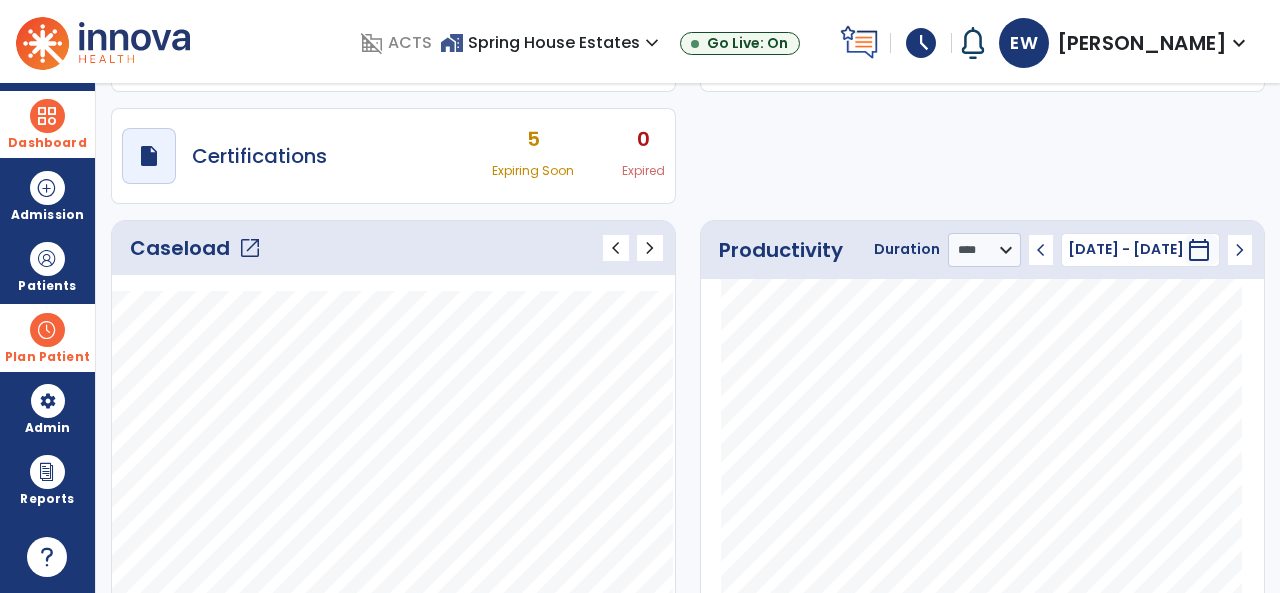 click on "draft   open_in_new  POC Physician Documents 52 Total 4 Outstanding  draft   open_in_new  Pending Documents 3 Total 0 Past Due  draft   open_in_new  Certifications 5 Expiring Soon 0 Expired" 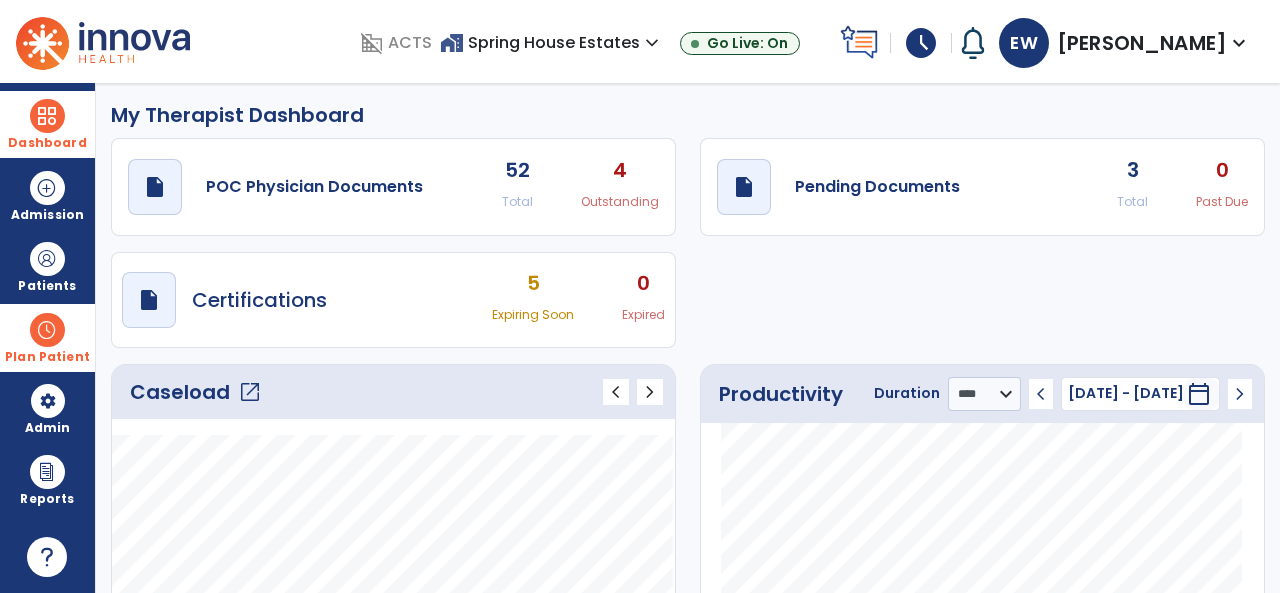 scroll, scrollTop: 0, scrollLeft: 0, axis: both 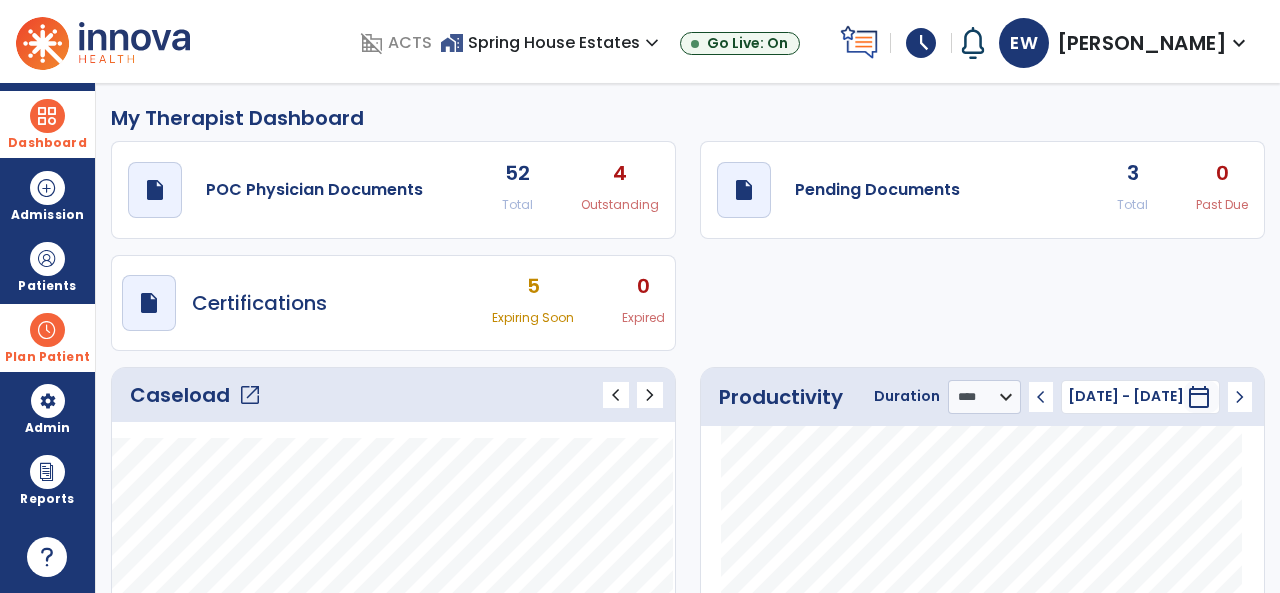 click on "open_in_new" 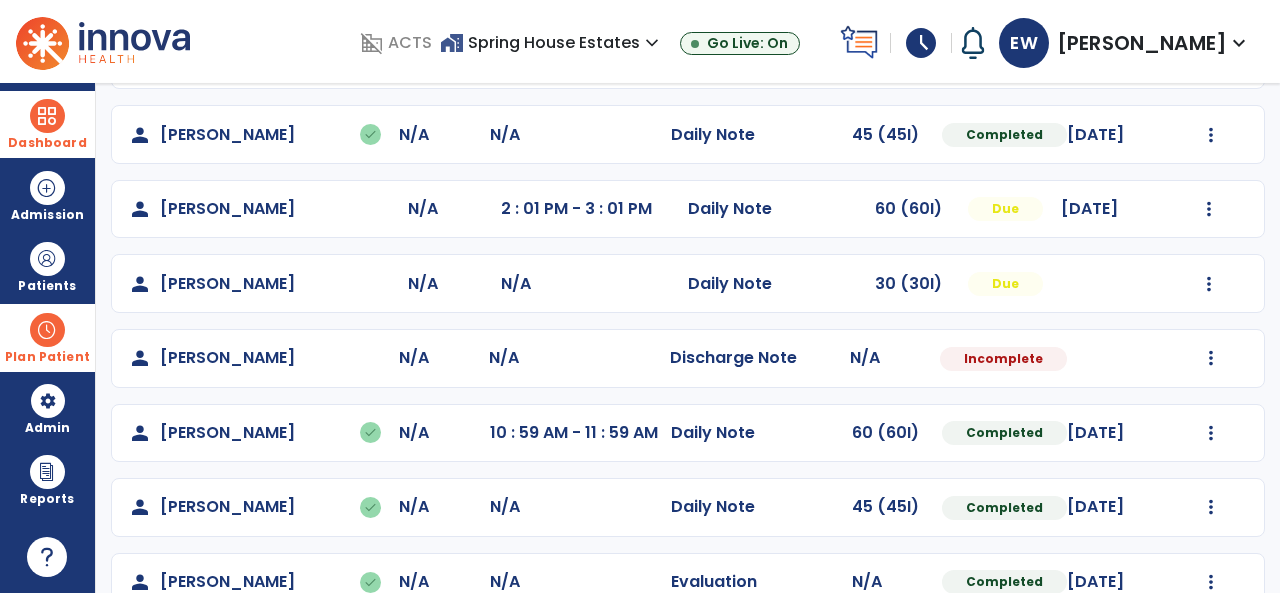 scroll, scrollTop: 438, scrollLeft: 0, axis: vertical 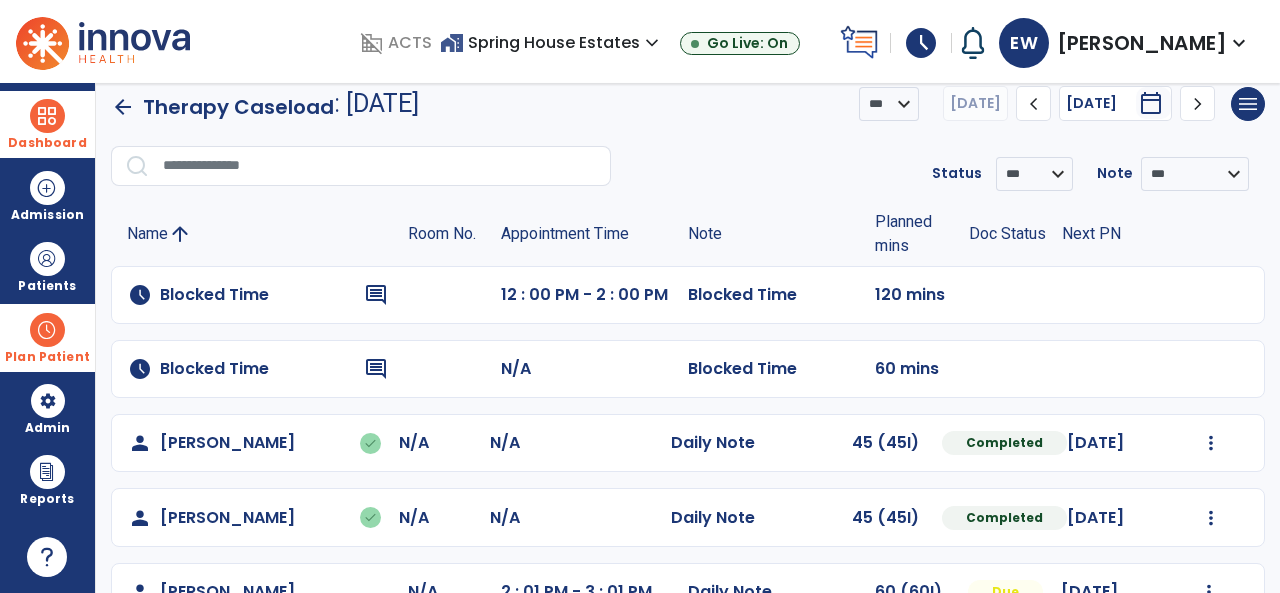 click on "arrow_back" 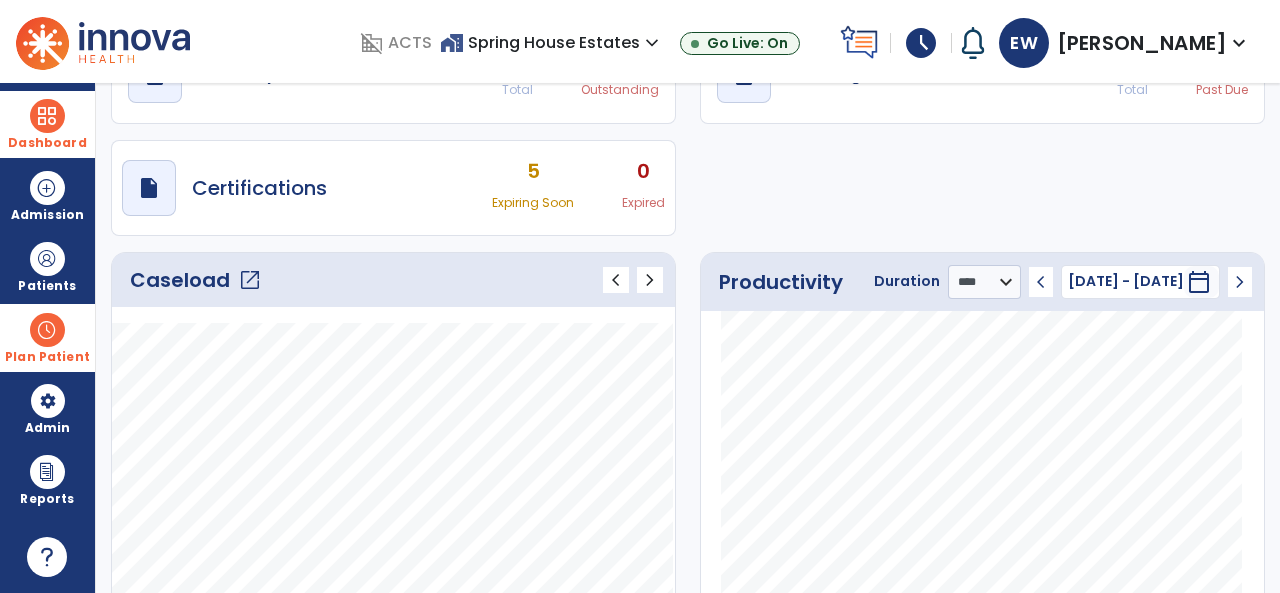 click on "My Therapist Dashboard   draft   open_in_new  POC Physician Documents 52 Total 4 Outstanding  draft   open_in_new  Pending Documents 3 Total 0 Past Due  draft   open_in_new  Certifications 5 Expiring Soon 0 Expired  Caseload   open_in_new   chevron_left   chevron_right
Notes
No. of notes" at bounding box center [688, 338] 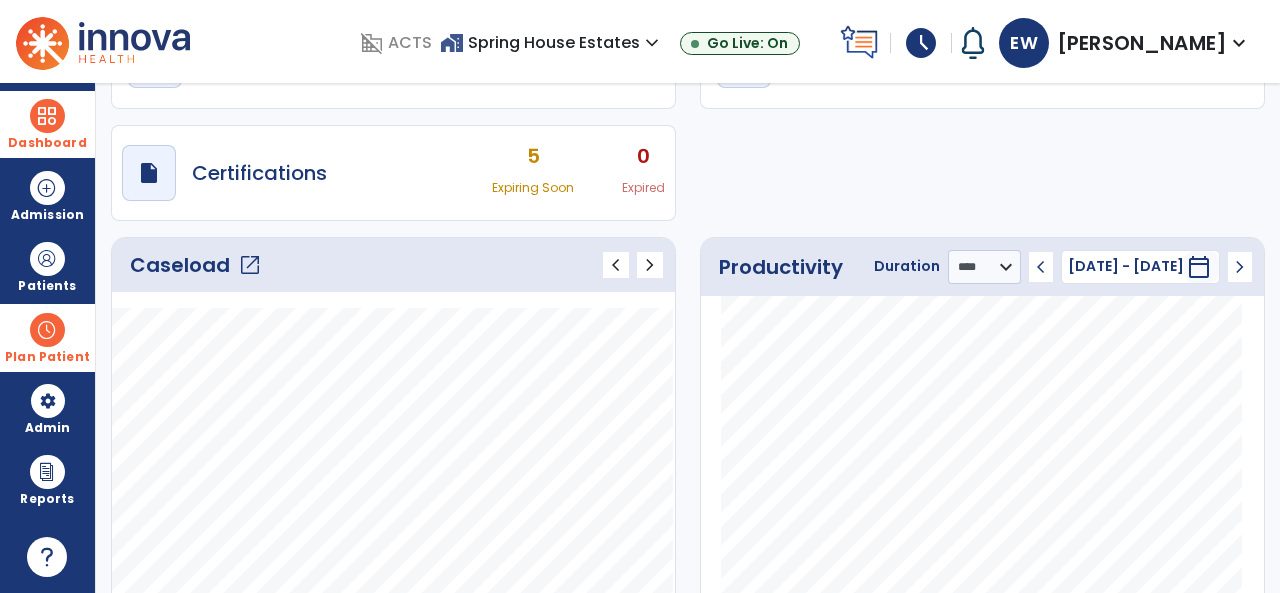 drag, startPoint x: 1274, startPoint y: 257, endPoint x: 1253, endPoint y: 397, distance: 141.56624 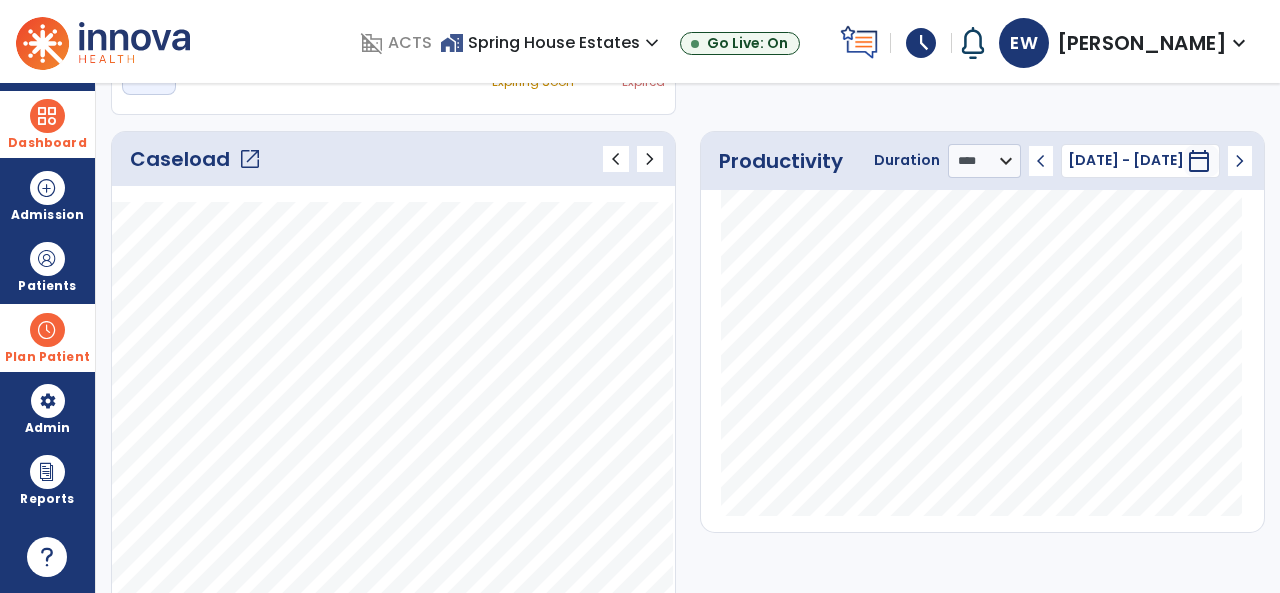 scroll, scrollTop: 251, scrollLeft: 0, axis: vertical 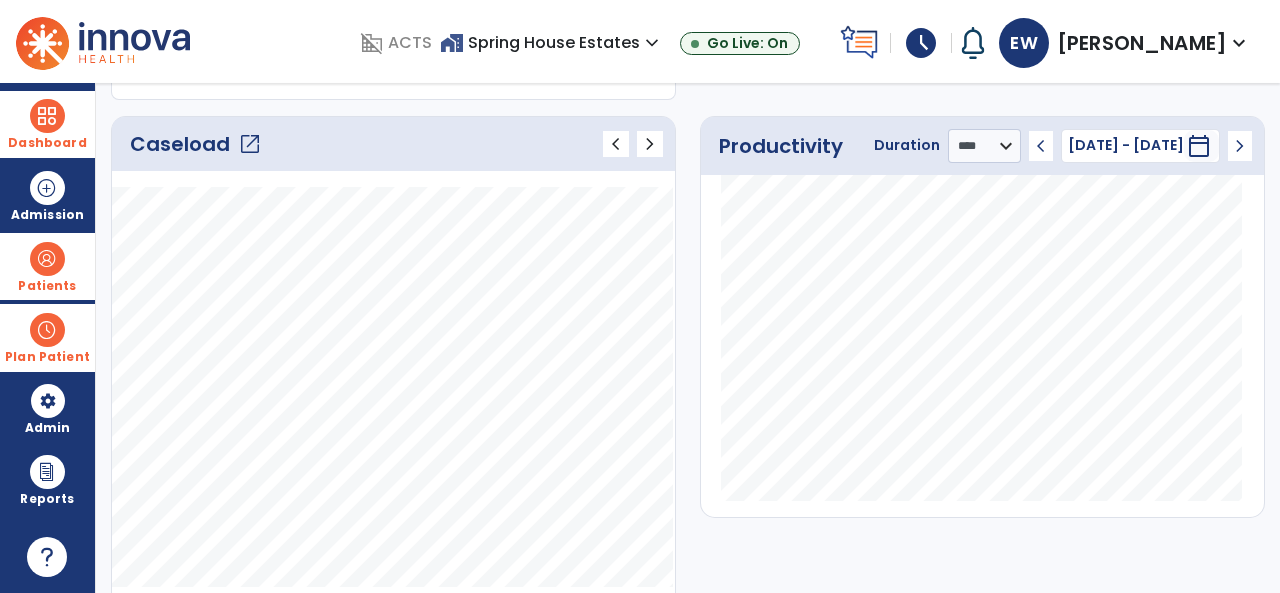 click on "Patients" at bounding box center (47, 266) 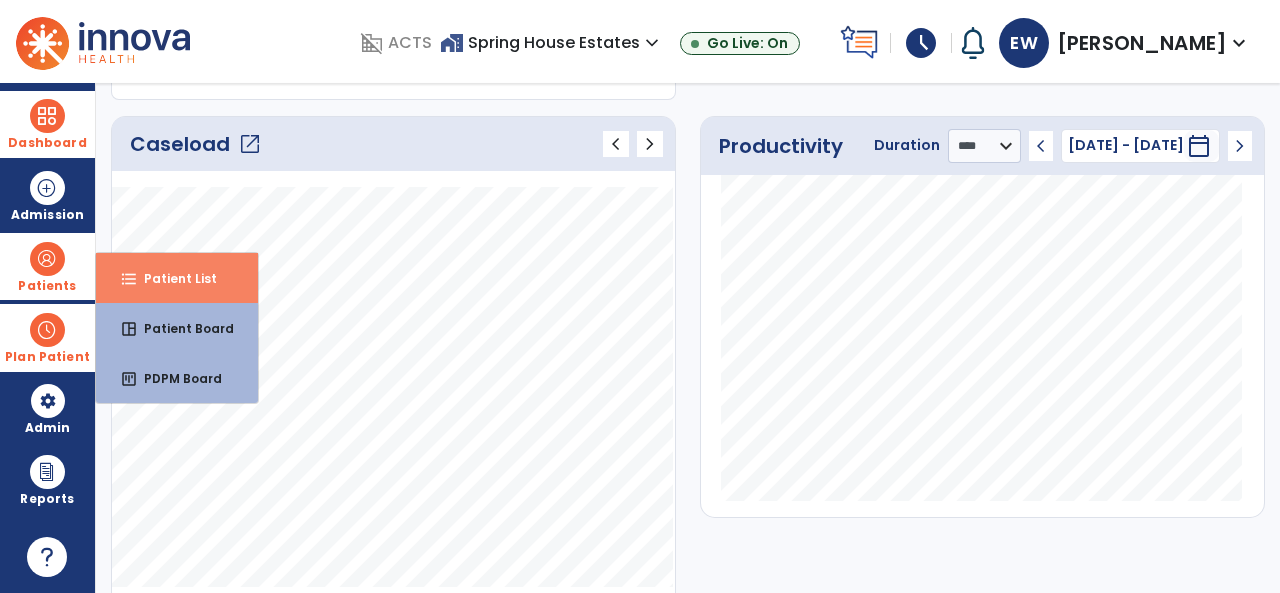 click on "Patient List" at bounding box center [172, 278] 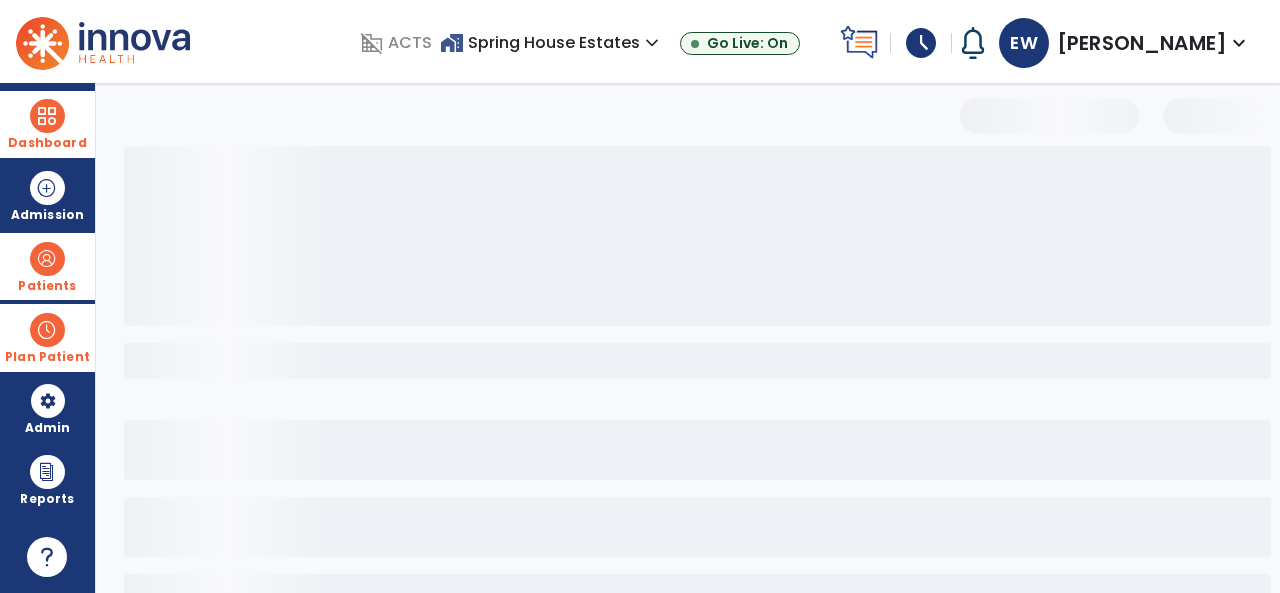 scroll, scrollTop: 148, scrollLeft: 0, axis: vertical 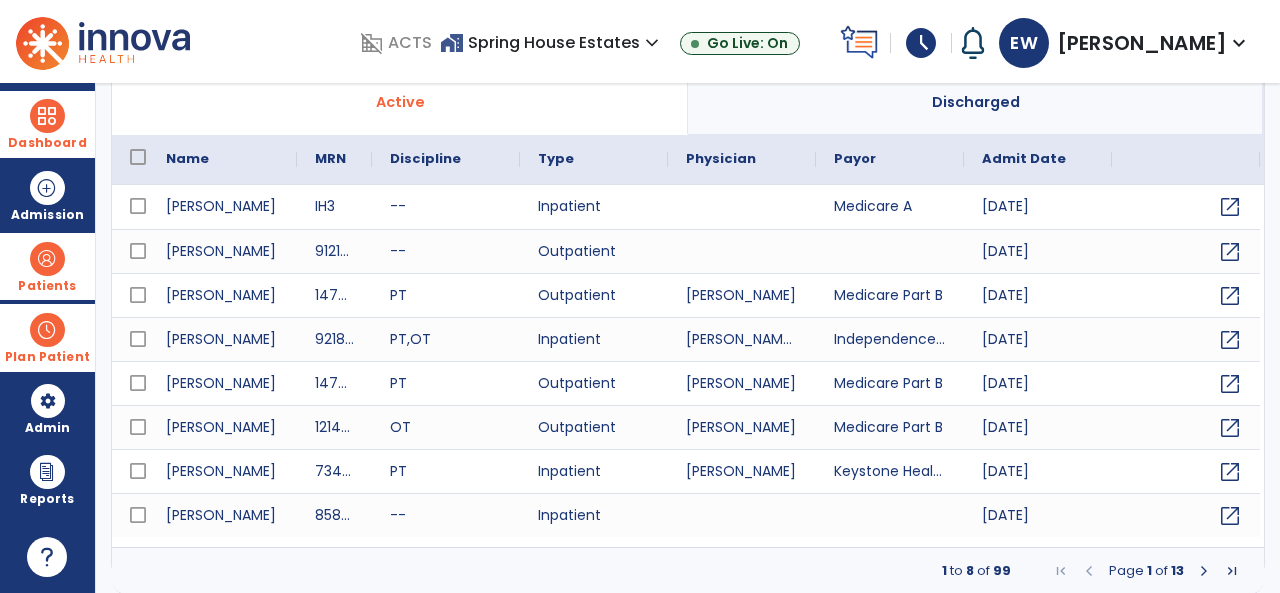 click at bounding box center (47, 330) 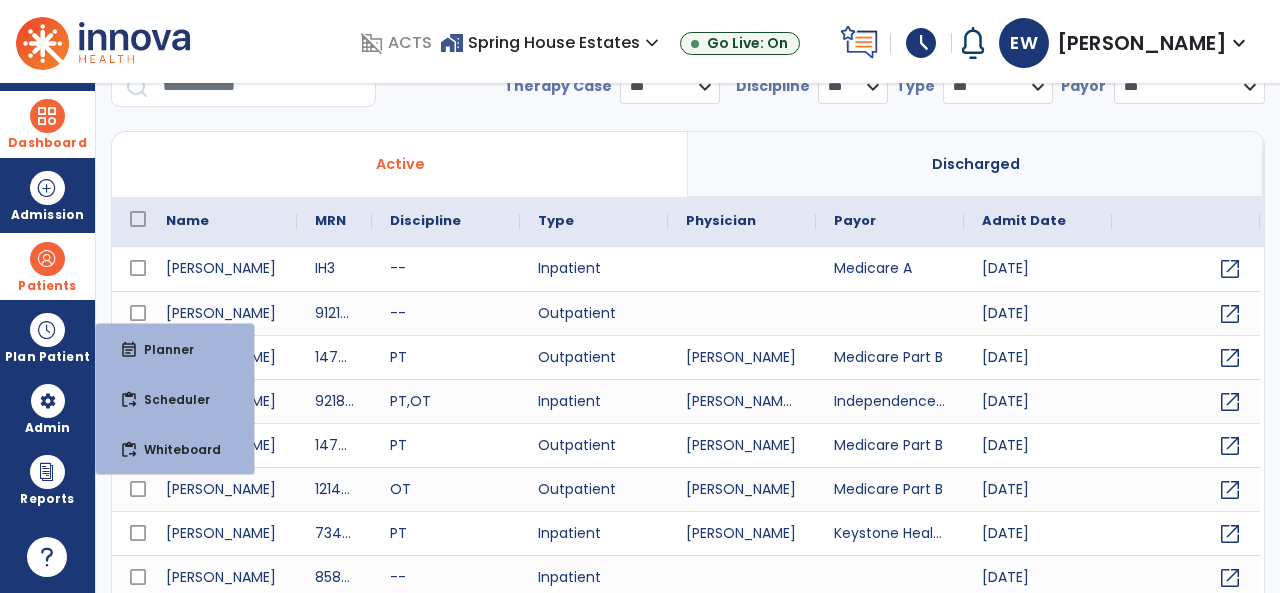 scroll, scrollTop: 0, scrollLeft: 0, axis: both 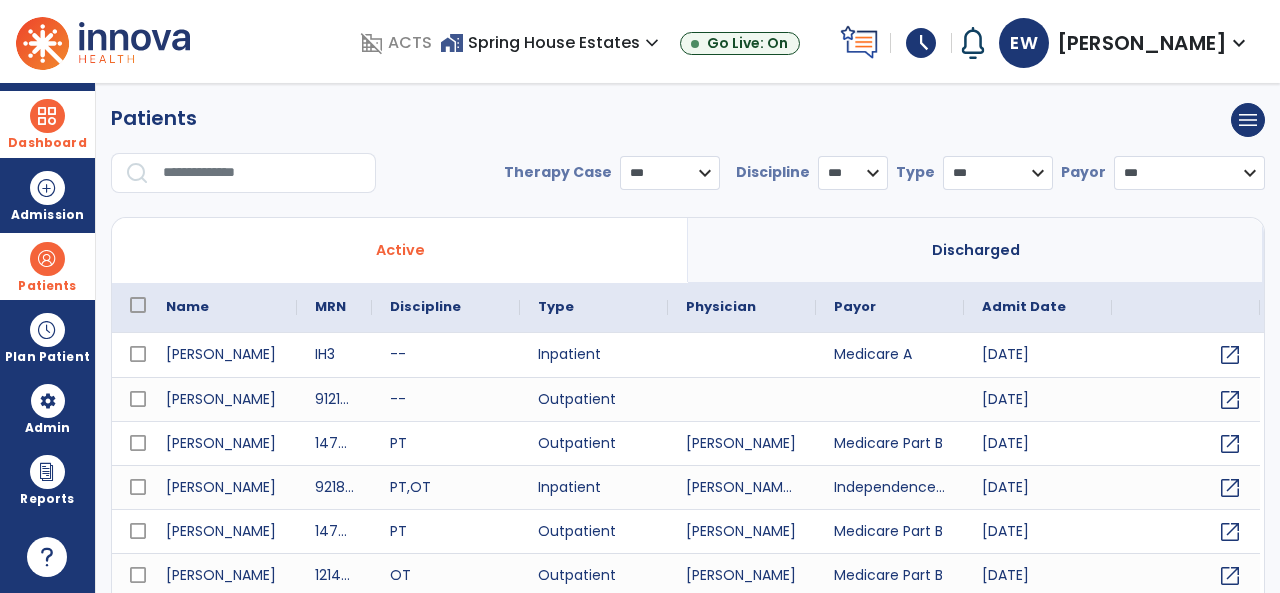 click at bounding box center [262, 173] 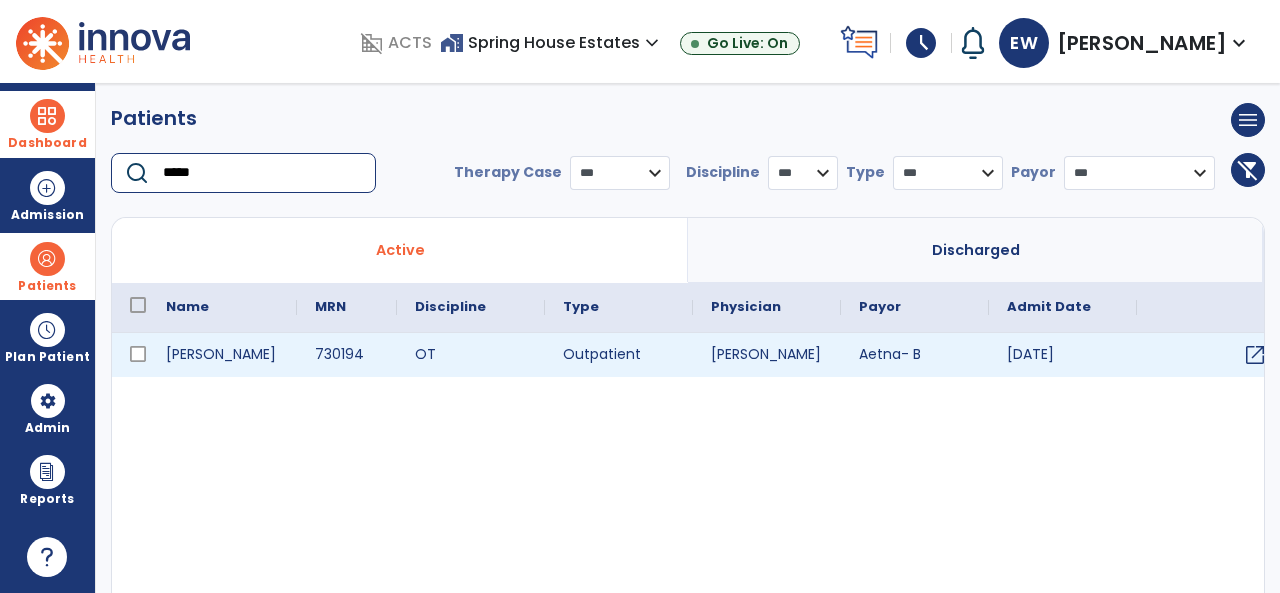 type on "*****" 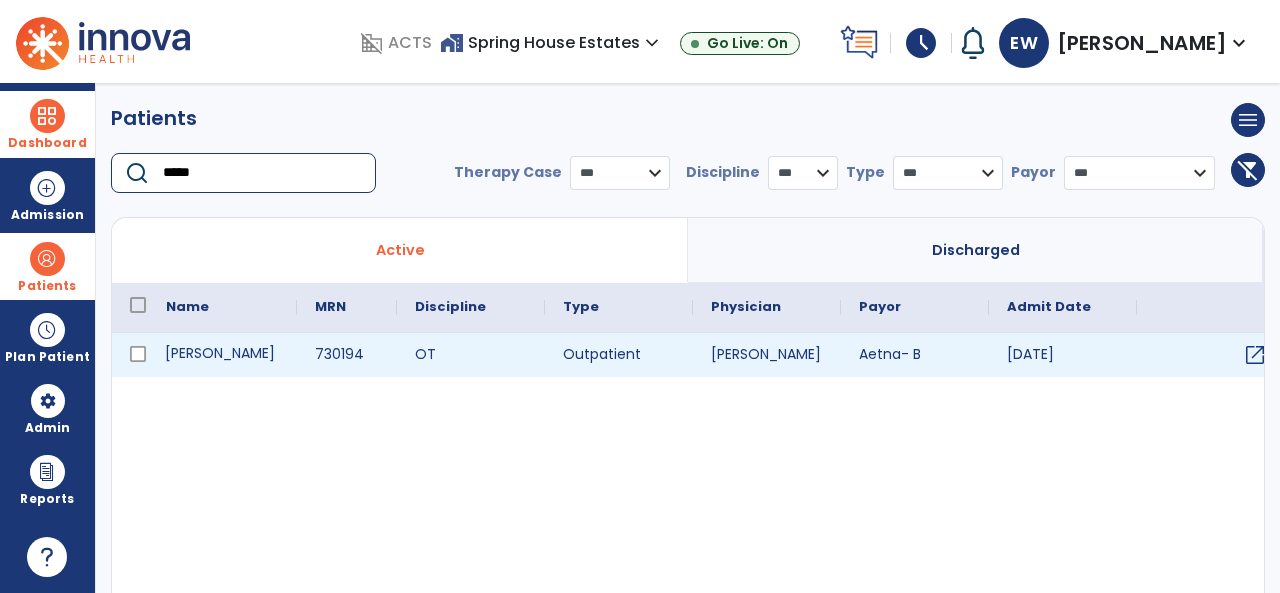 click on "[PERSON_NAME]" at bounding box center [222, 355] 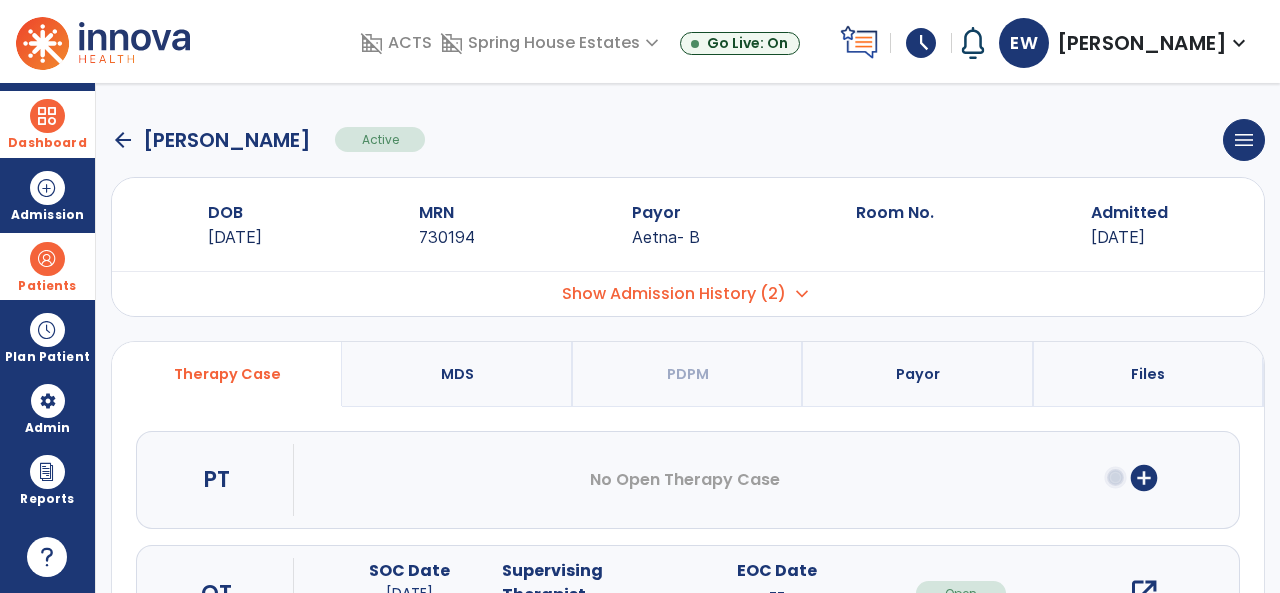 click on "arrow_back   [PERSON_NAME]  Active  menu   Edit Admission   View OBRA Report   Discharge Patient" 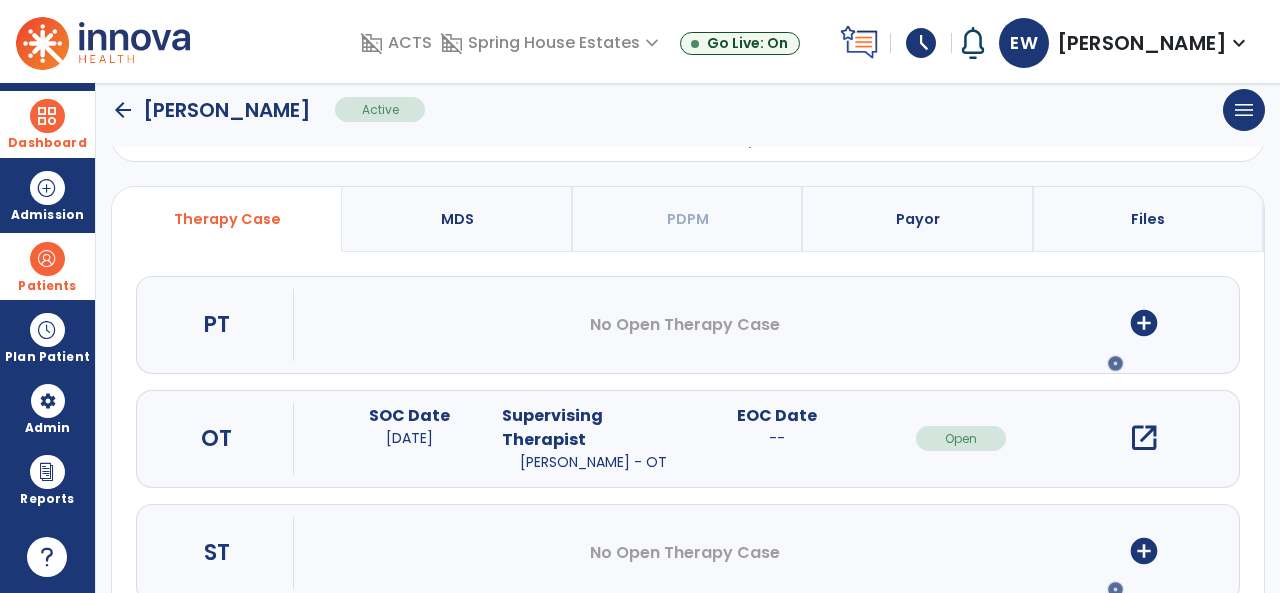 scroll, scrollTop: 208, scrollLeft: 0, axis: vertical 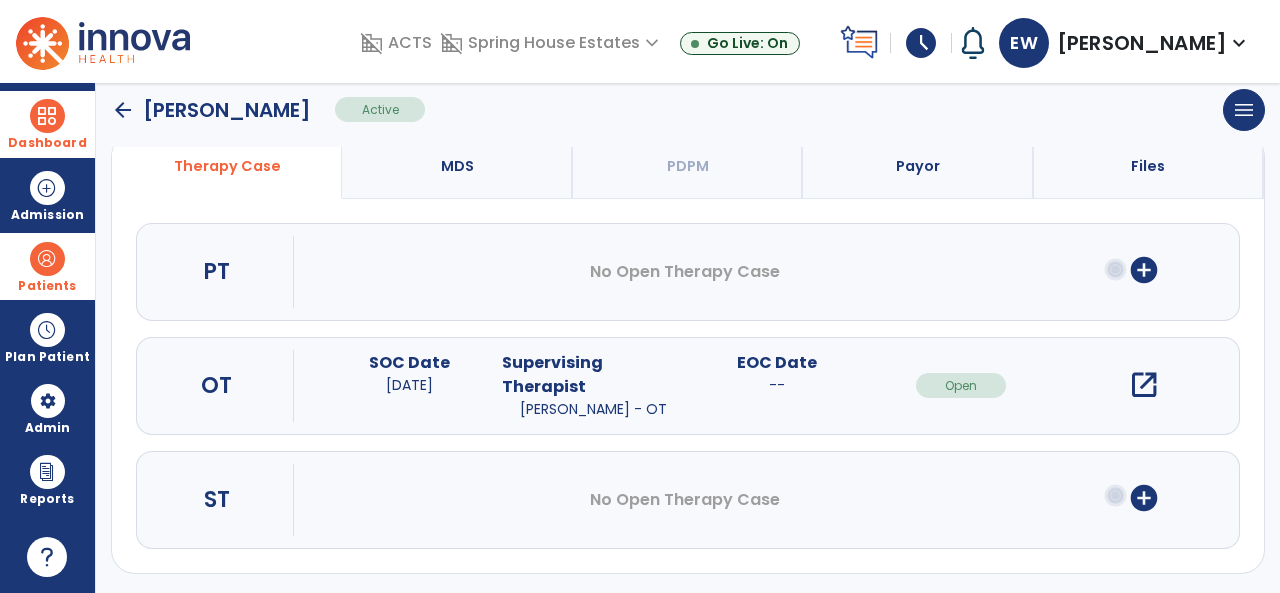 click on "open_in_new" at bounding box center [1144, 385] 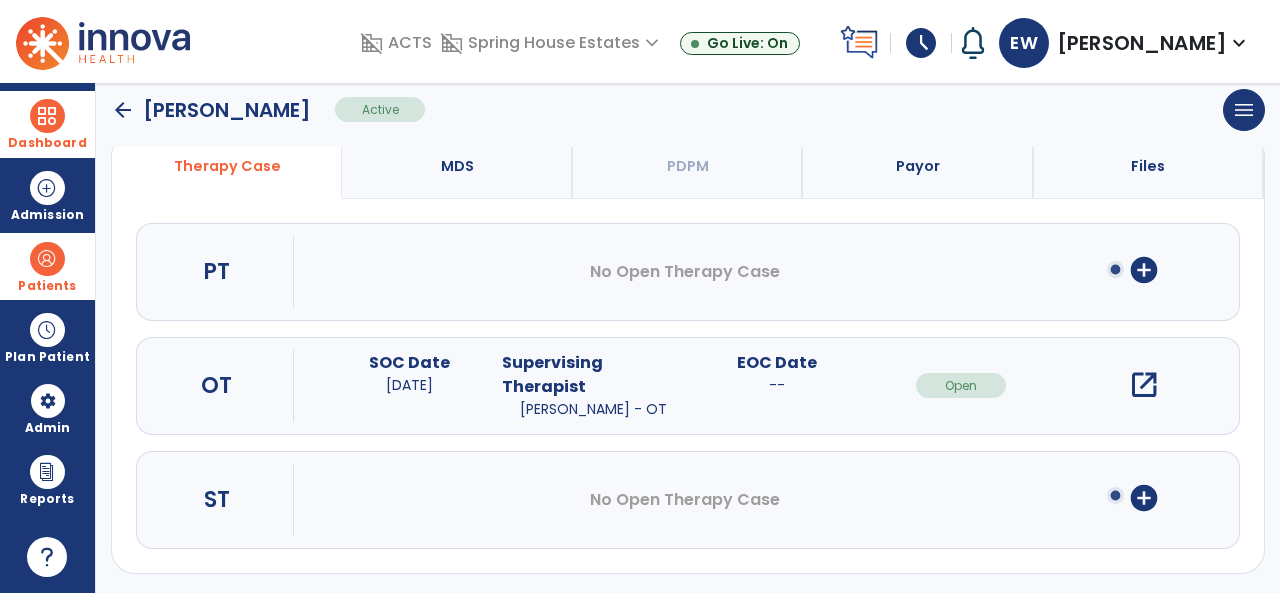 scroll, scrollTop: 0, scrollLeft: 0, axis: both 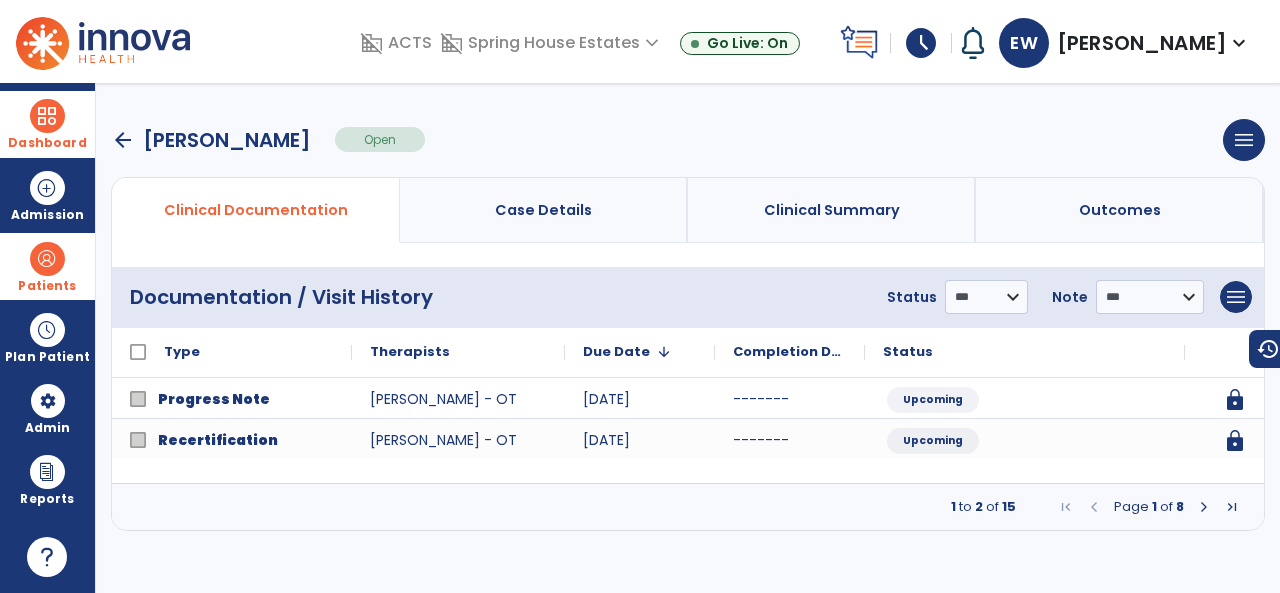 click at bounding box center (1204, 507) 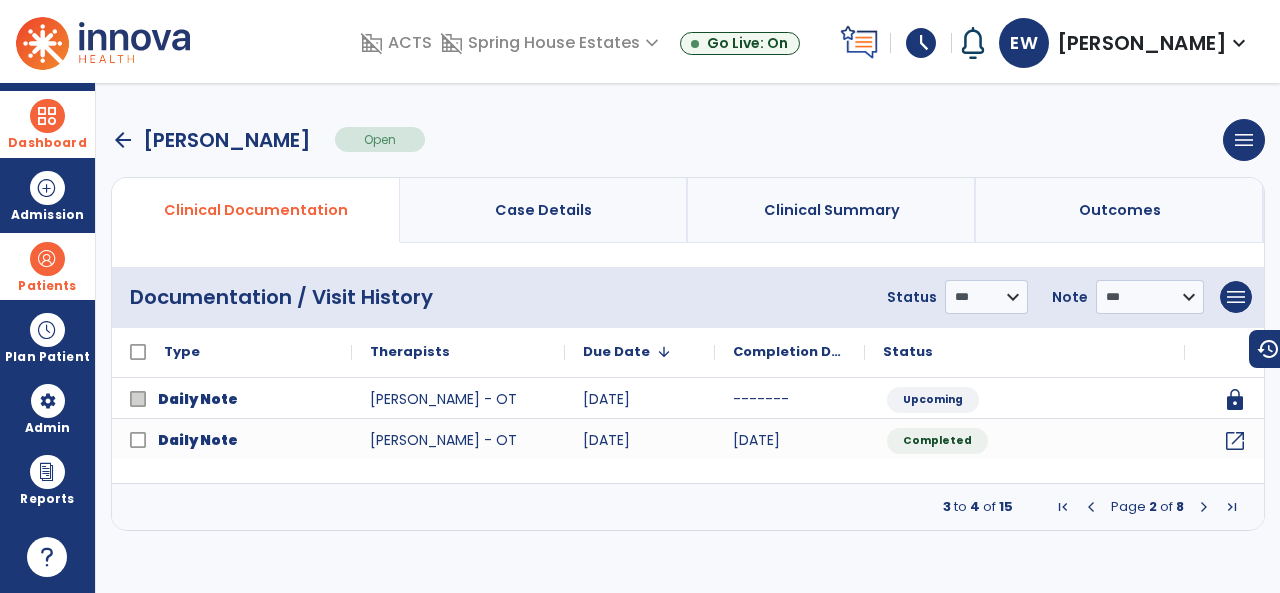 click at bounding box center [1204, 507] 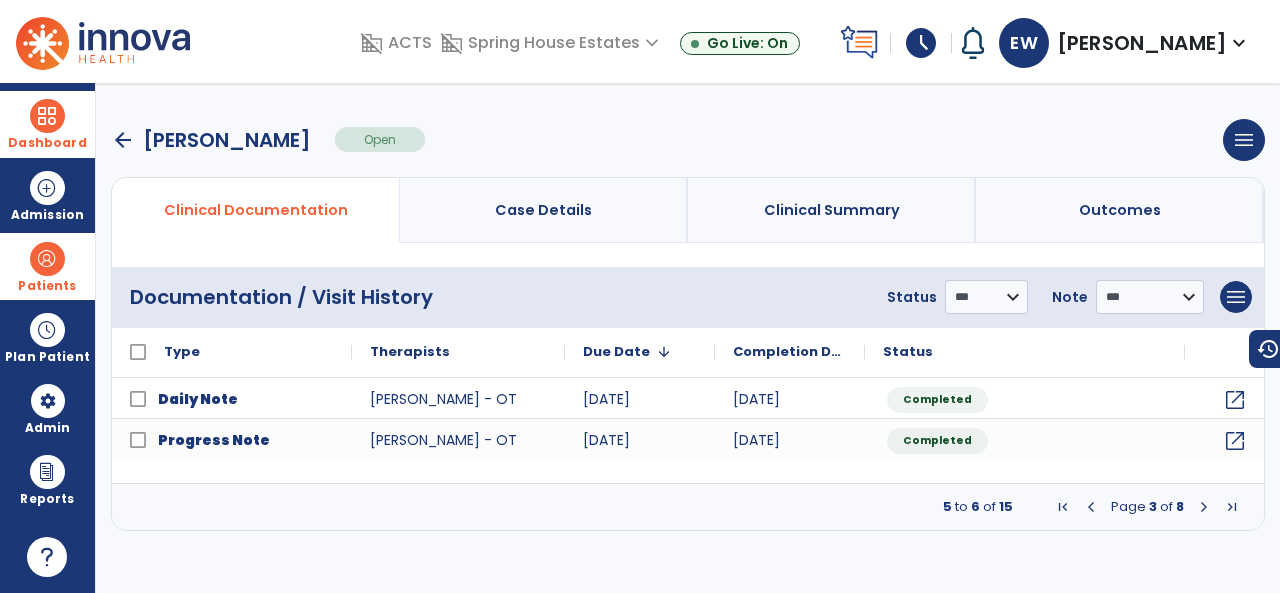click at bounding box center [1204, 507] 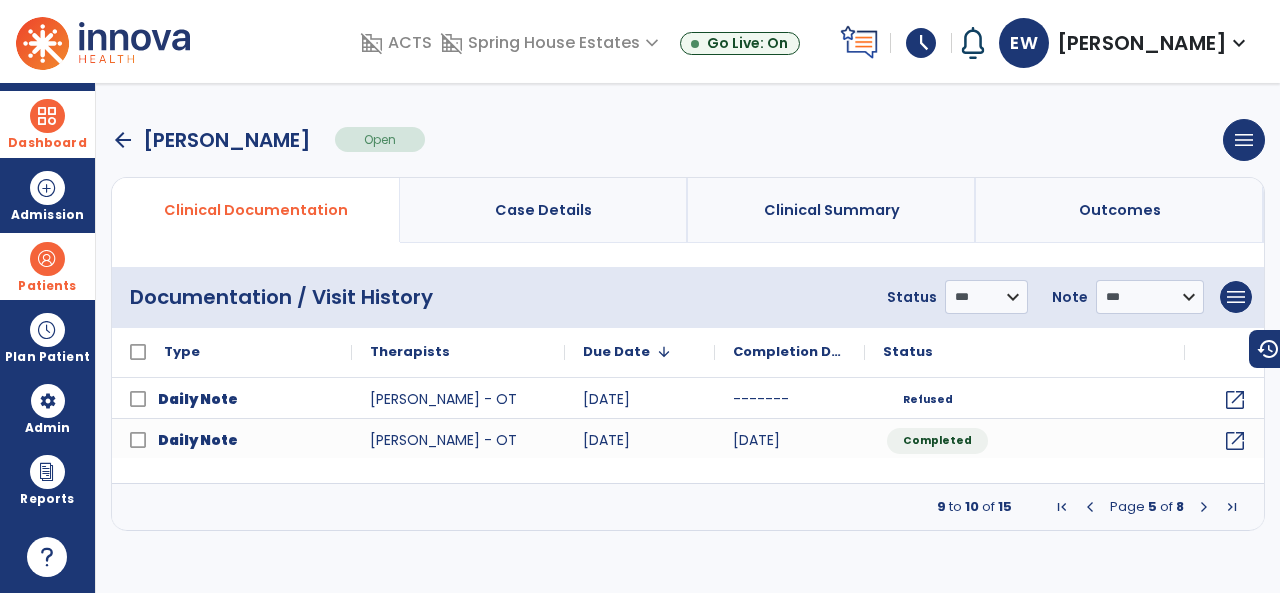 click at bounding box center (1204, 507) 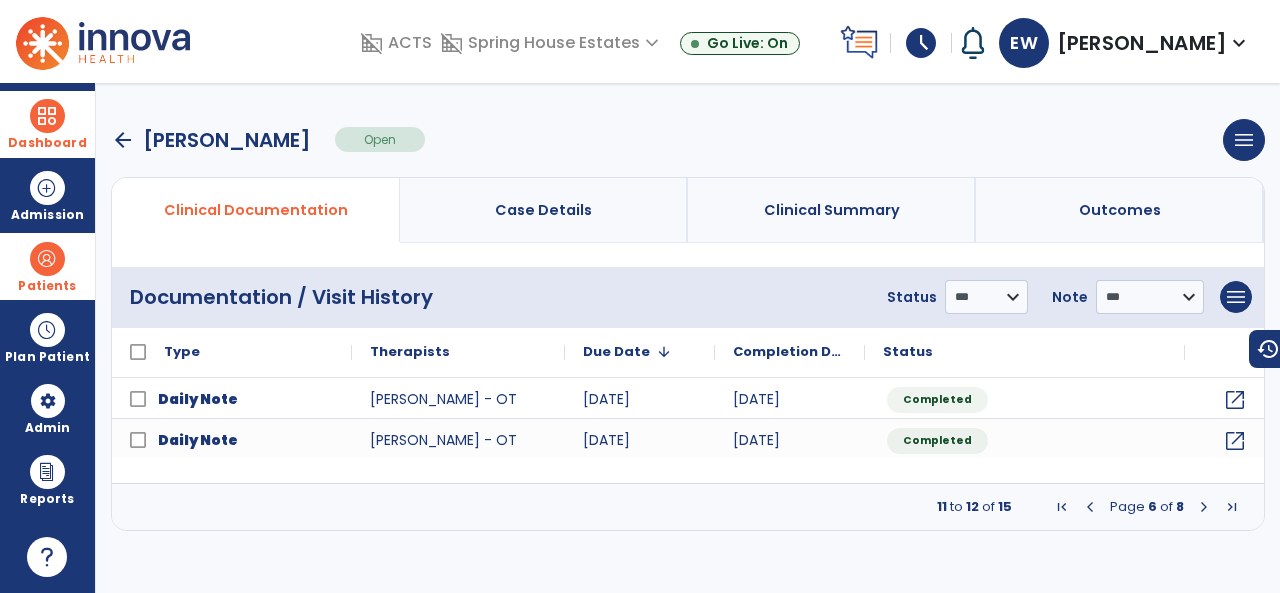 click at bounding box center (1204, 507) 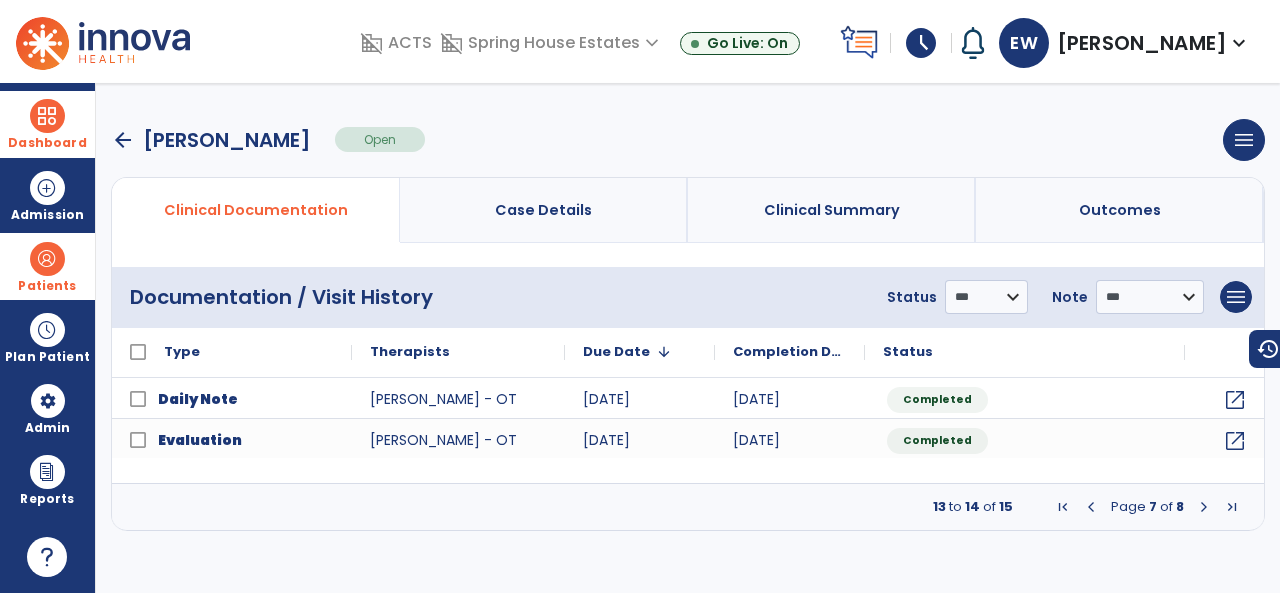 click at bounding box center (1204, 507) 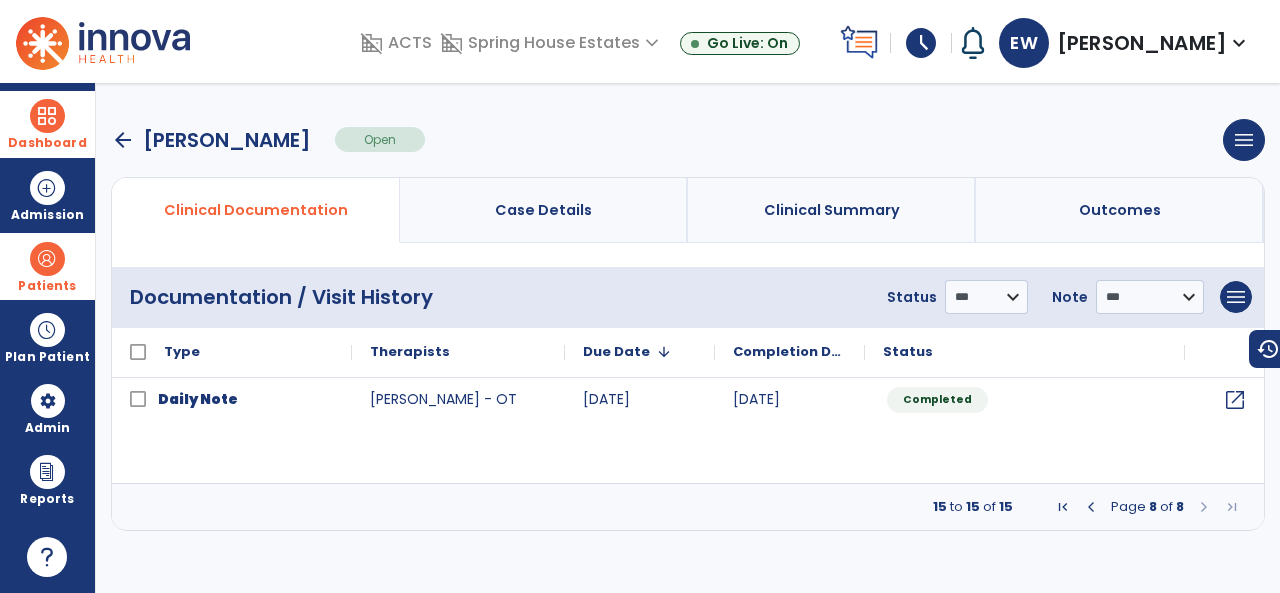 click at bounding box center (1091, 507) 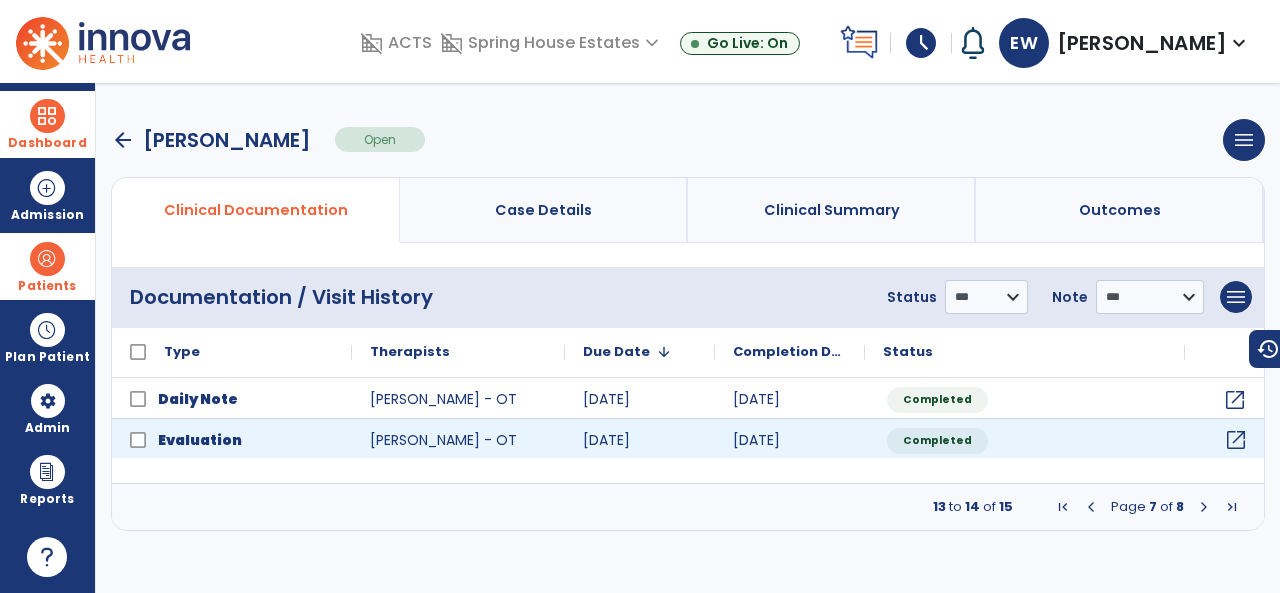 click on "open_in_new" 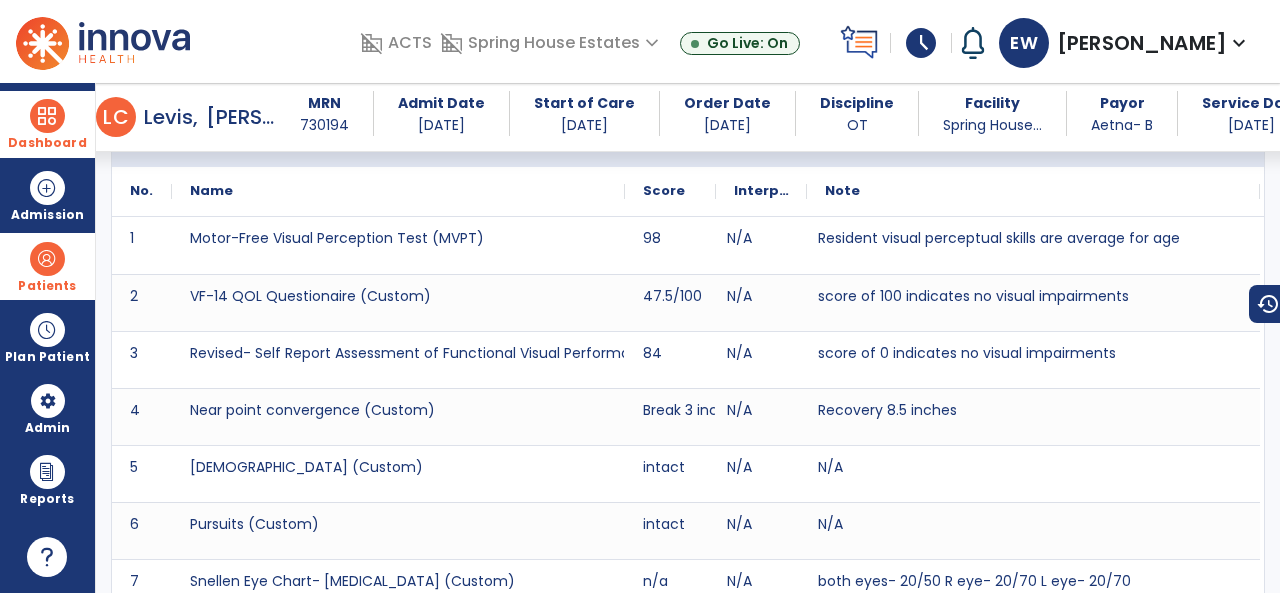 scroll, scrollTop: 3387, scrollLeft: 0, axis: vertical 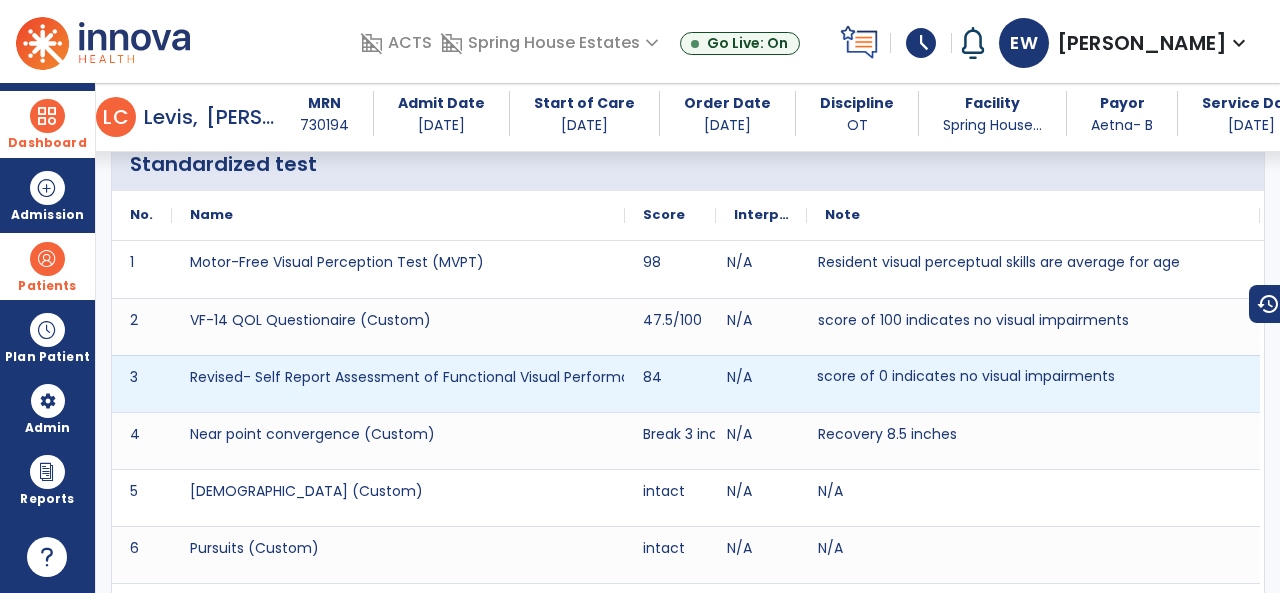 click on "score of 0 indicates no visual impairments" at bounding box center (966, 376) 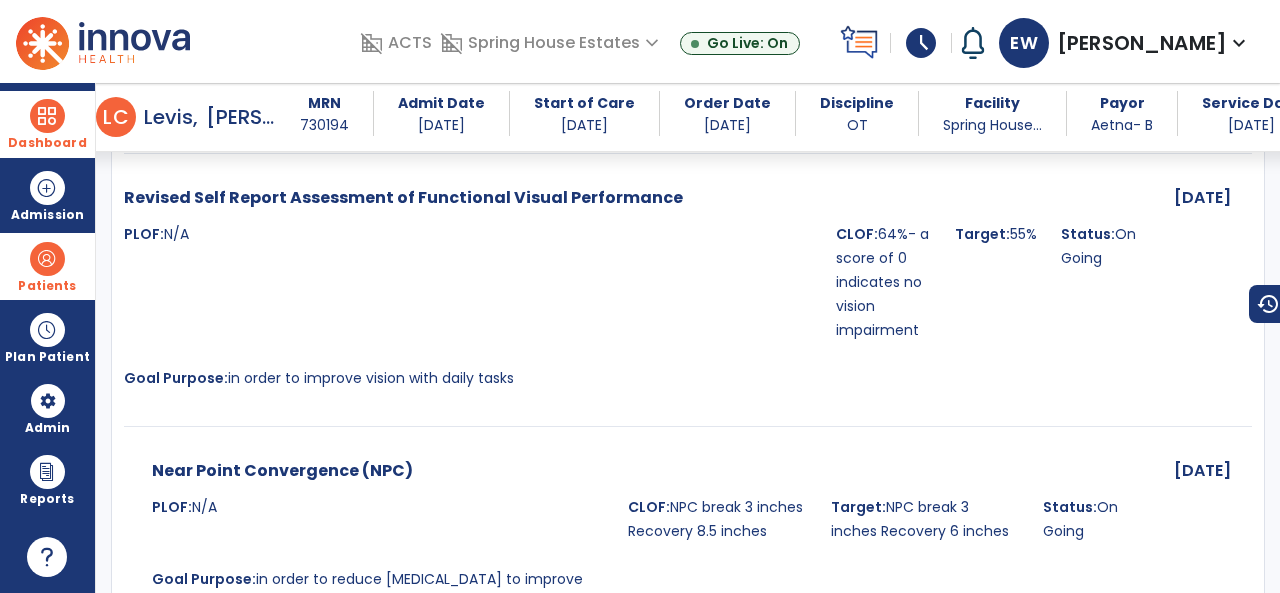 scroll, scrollTop: 5093, scrollLeft: 0, axis: vertical 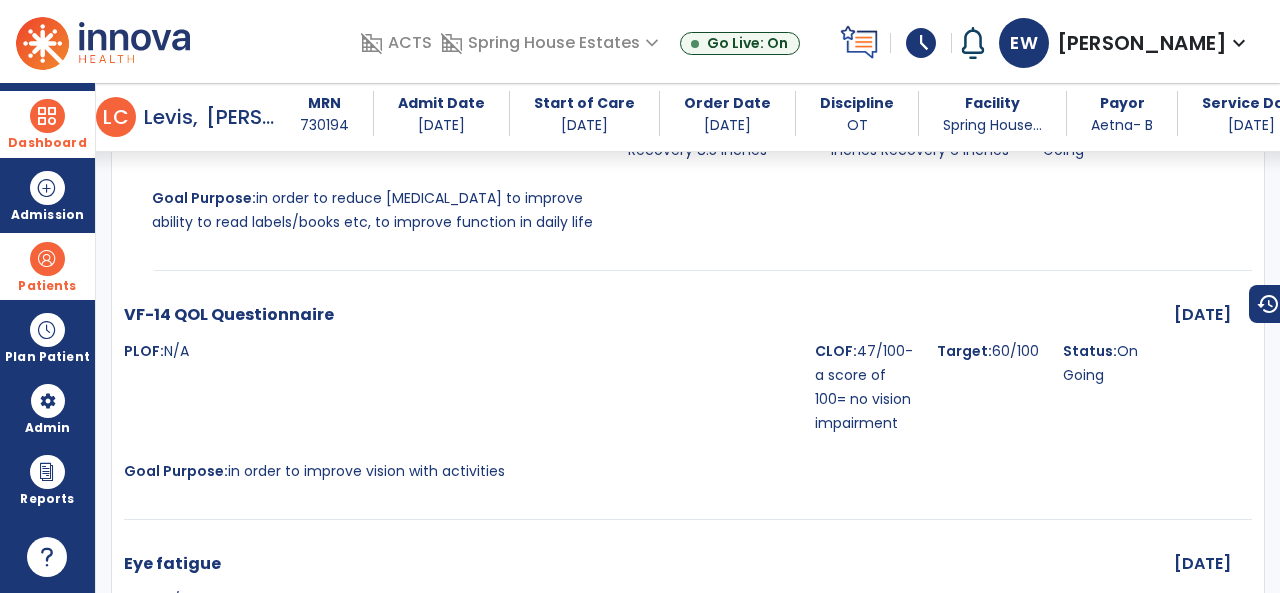 click on "arrow_back   Evaluation   arrow_back      [PERSON_NAME] [PERSON_NAME]  MRN [MEDICAL_RECORD_NUMBER] Admit Date [DATE] Start of Care [DATE] Order Date [DATE] Discipline OT Facility [GEOGRAPHIC_DATA]... Payor Aetna- B Service Date [DATE]  add  Add Addendum Edit  edit  Medical Diagnosis
No.
Code
1 F03.90" at bounding box center (688, 338) 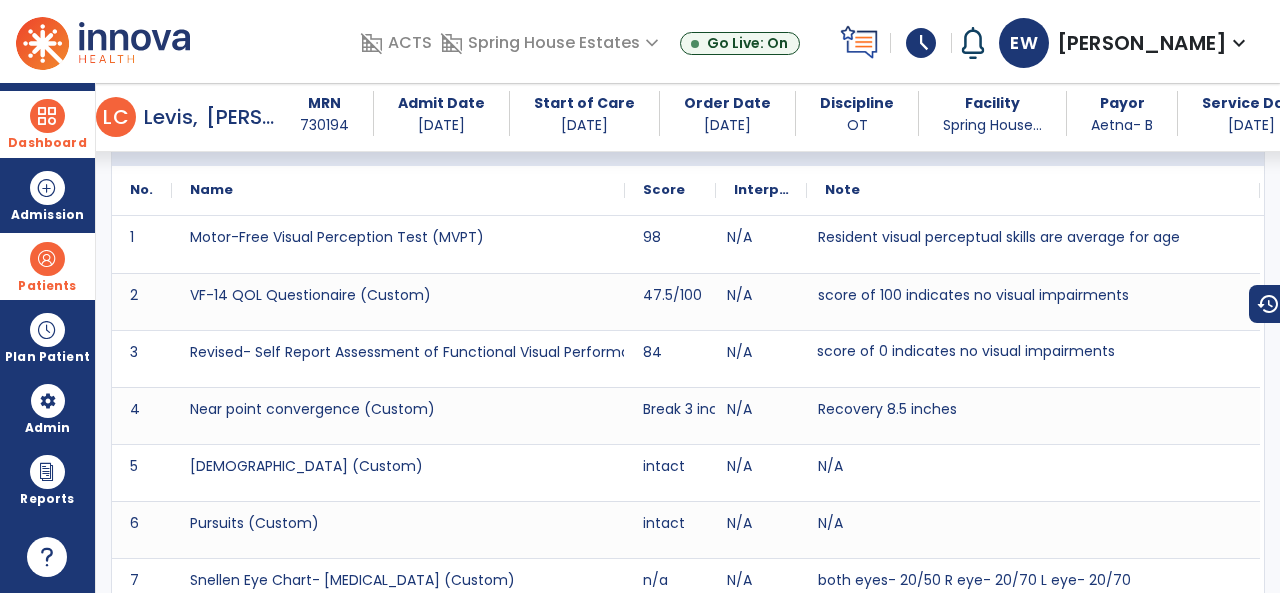 scroll, scrollTop: 0, scrollLeft: 0, axis: both 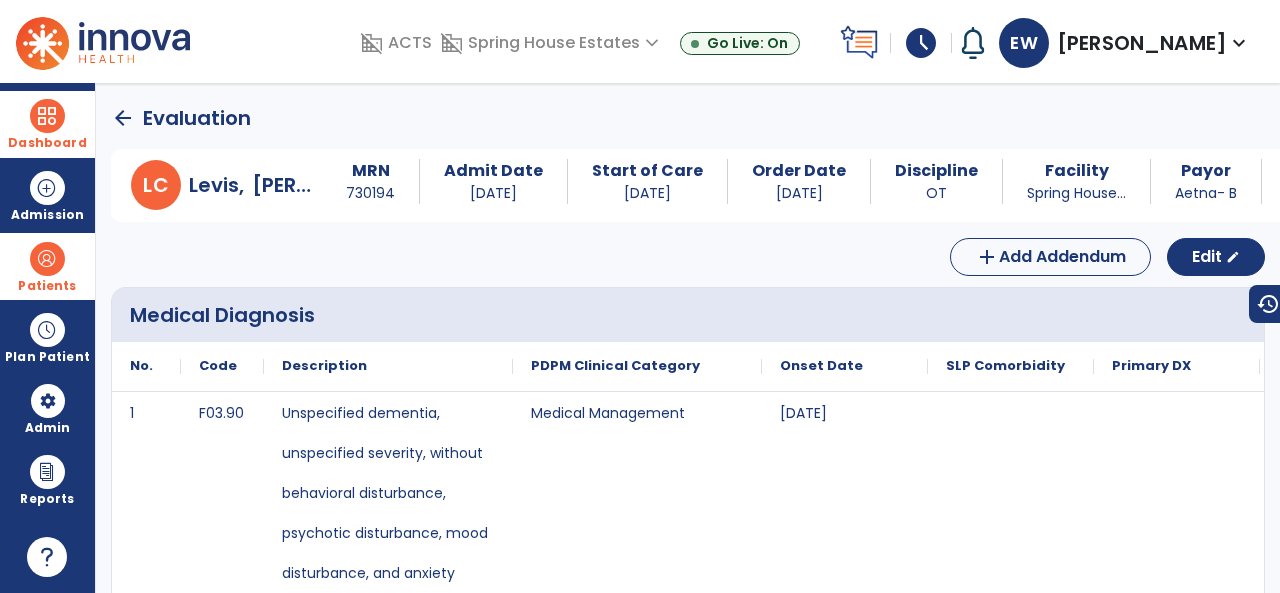 click on "arrow_back   Evaluation" 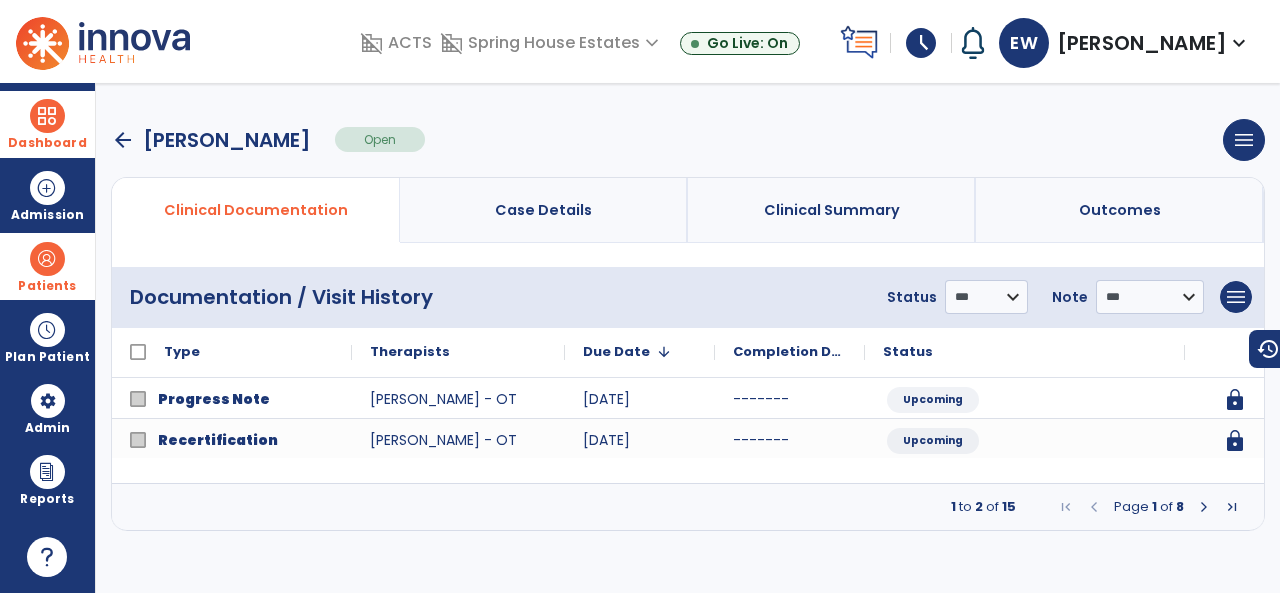 click on "arrow_back" at bounding box center (123, 140) 